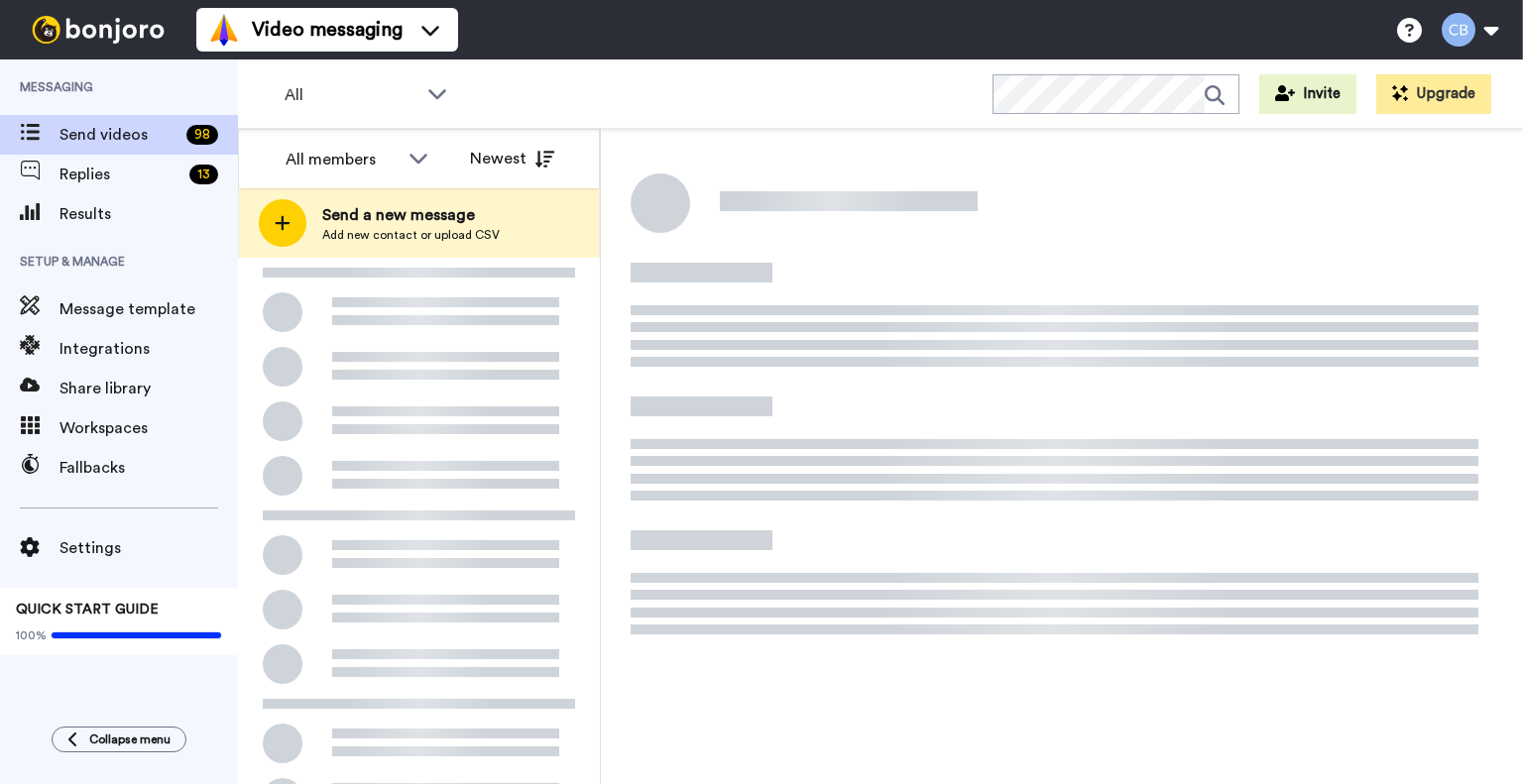 scroll, scrollTop: 0, scrollLeft: 0, axis: both 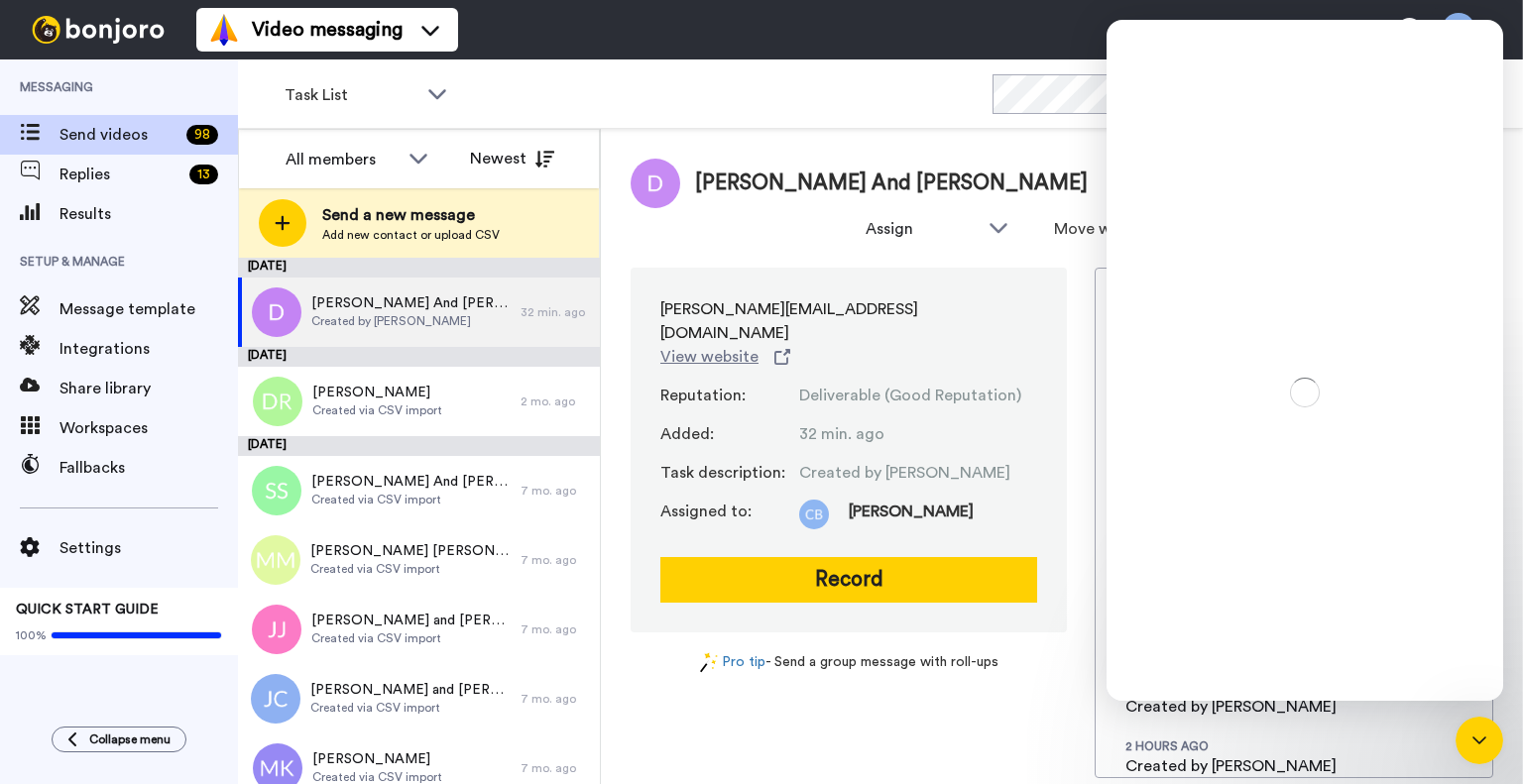 click on "David And Lynn Assign Charles Brown II Move workspace WORKSPACES View all Default Task List Retention Thank patrons Other Charles Brown II + Add a new workspace Disable fallback Dismiss lynn@snoopytime.com View website Reputation : Deliverable (Good Reputation) Added : 32 min. ago Task description : Created by Charles Brown II Assigned to: Charles Record   Pro tip   - Send a group message with roll-ups Customer context What is this? View more information about this customer.   See how Connect a new integration User history 32 minutes ago Created by Charles Brown II 1 hour ago Created by Charles Brown II 1 hour ago Created by Charles Brown II 2 hours ago Created by Charles Brown II 2 hours ago Created by Charles Brown II 2 hours ago Created by Charles Brown II 2 hours ago Created via CSV import" at bounding box center (1062, 456) 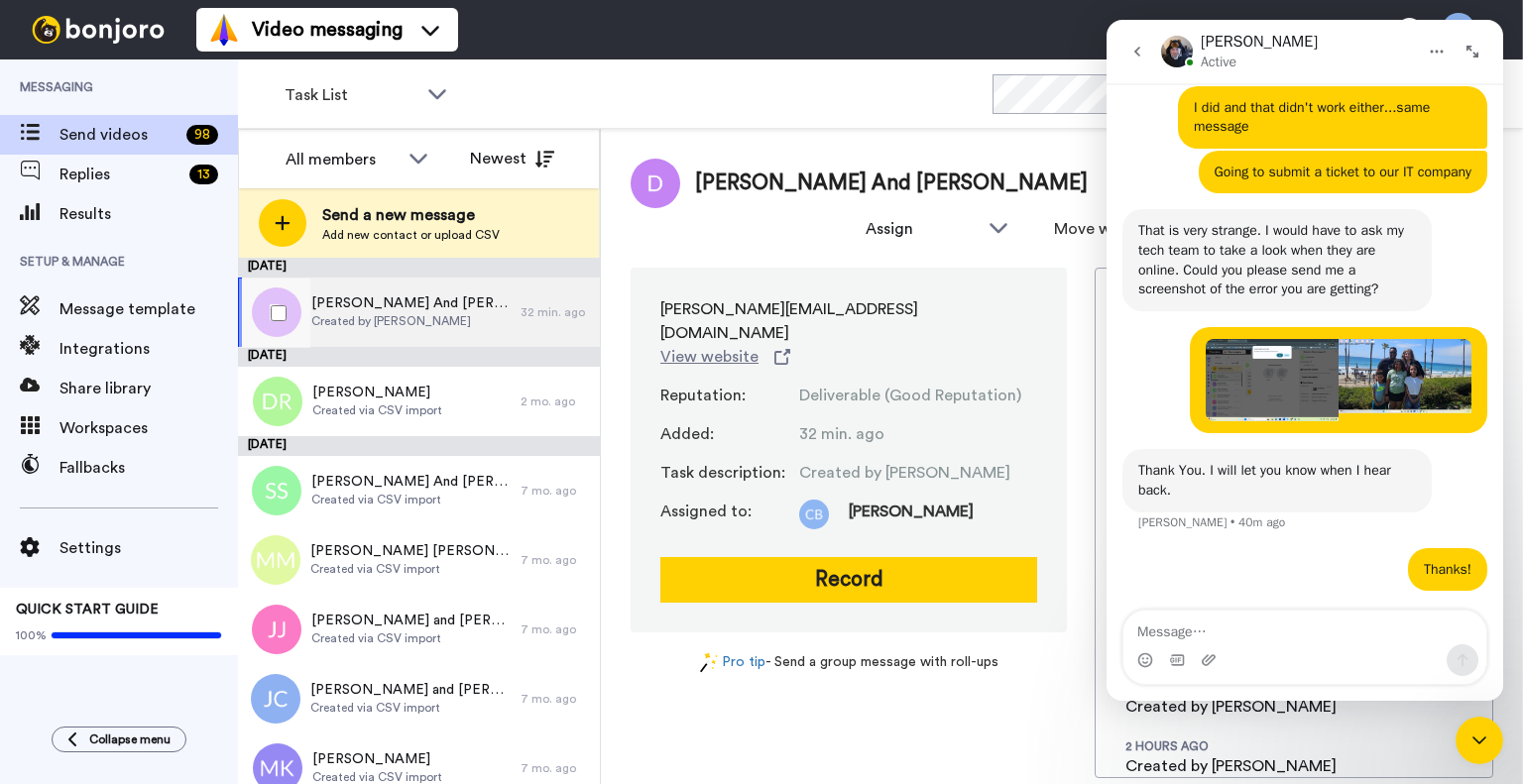scroll, scrollTop: 3295, scrollLeft: 0, axis: vertical 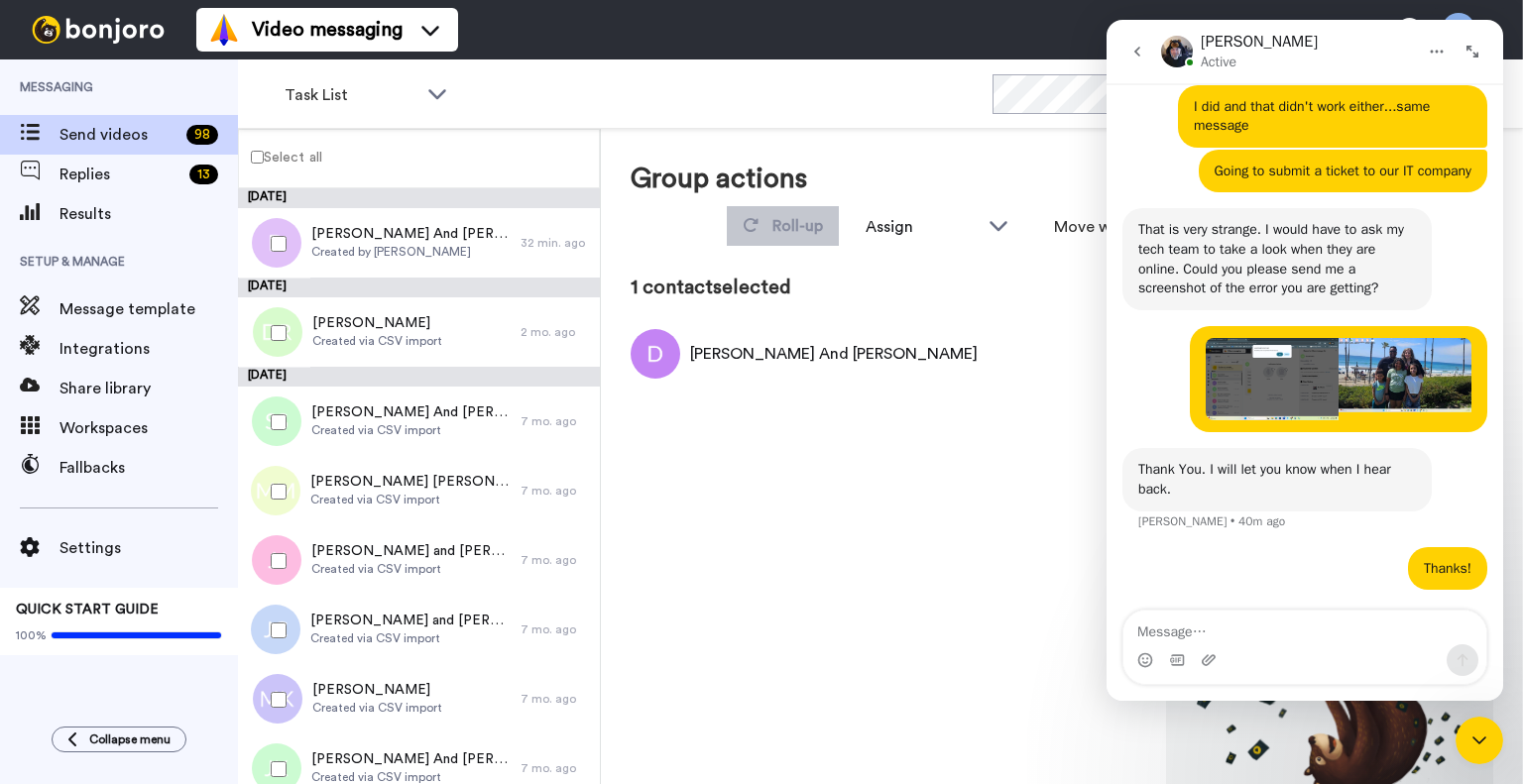 click at bounding box center (1472, 52) 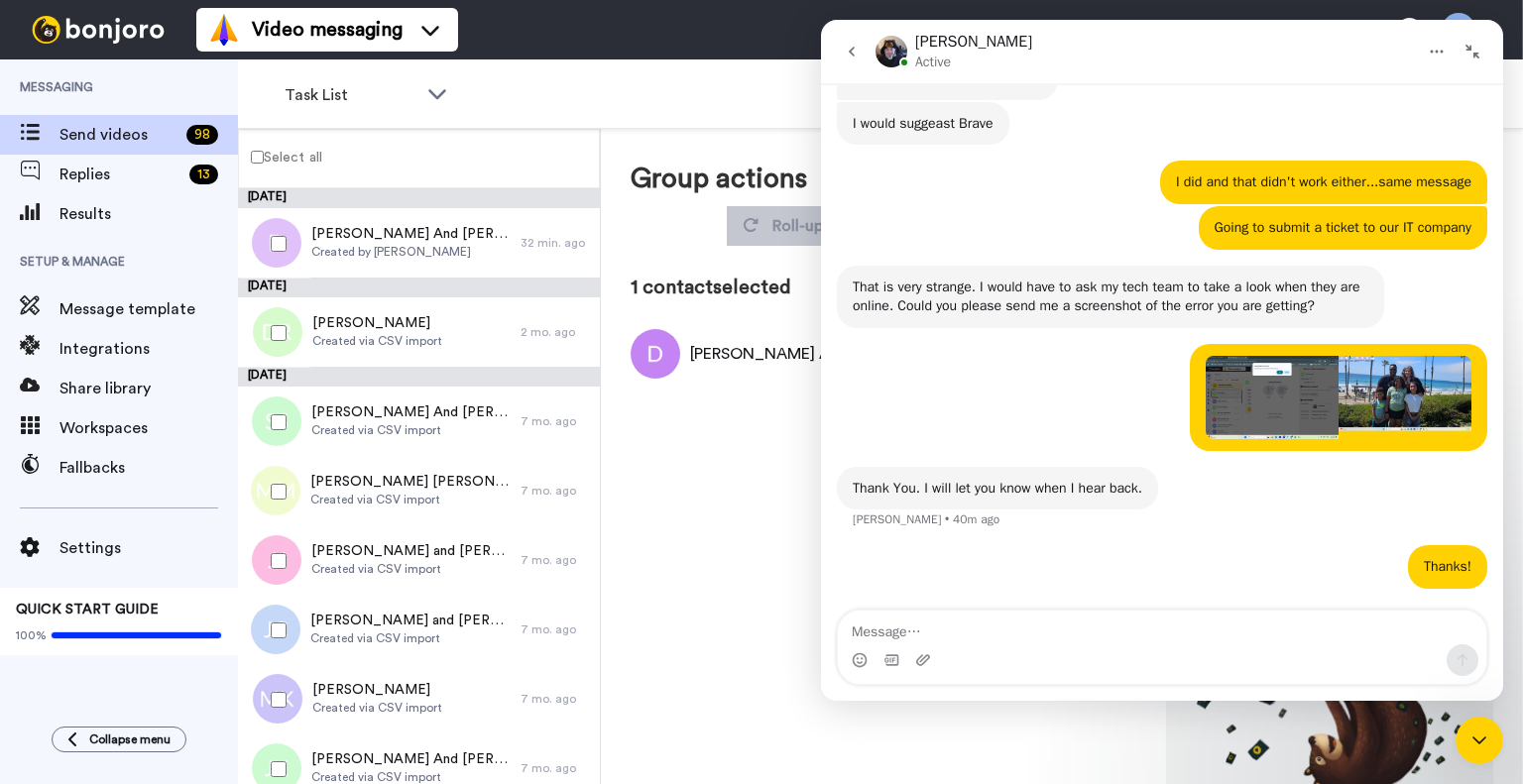 drag, startPoint x: 1178, startPoint y: 46, endPoint x: 1211, endPoint y: 46, distance: 33 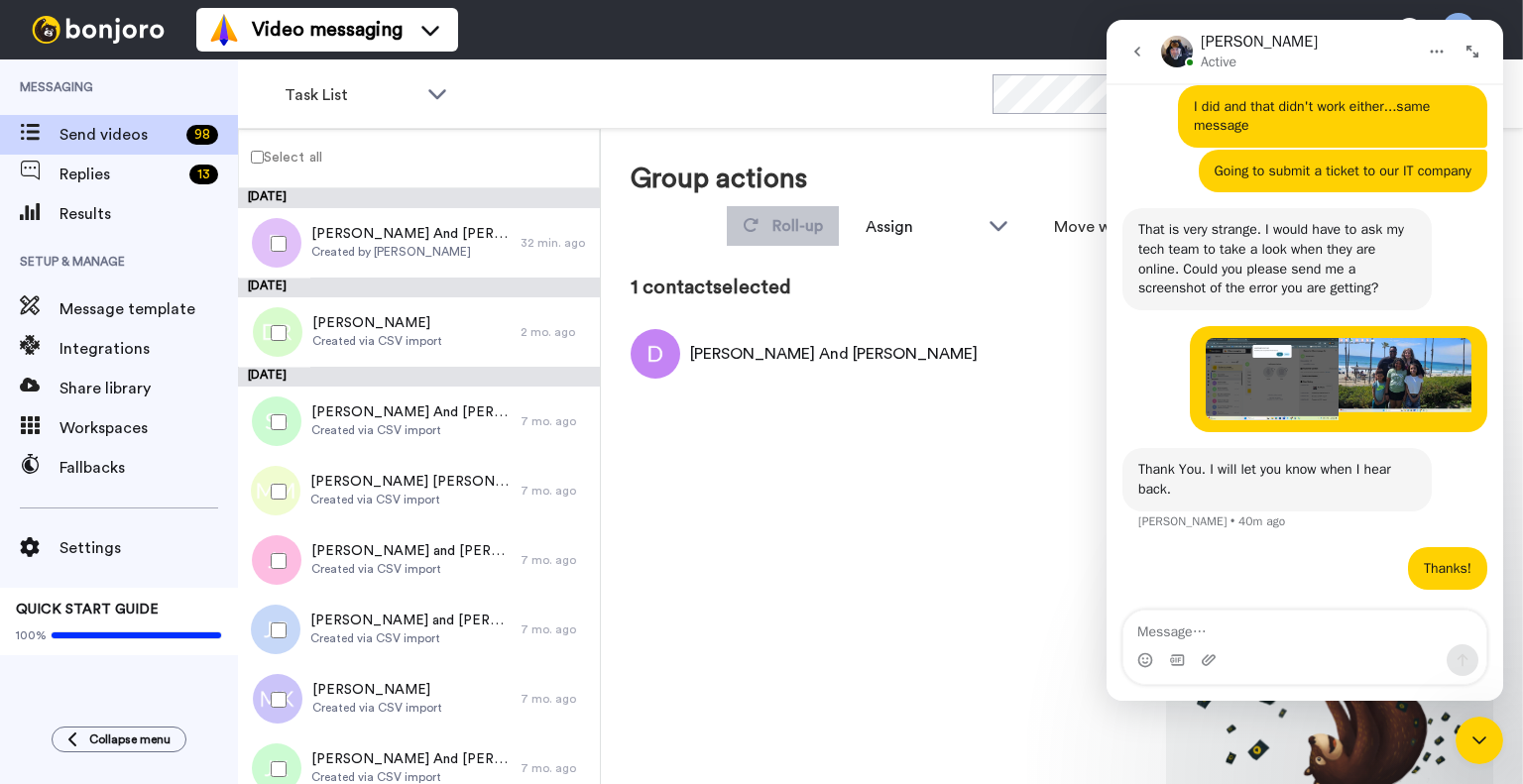 click 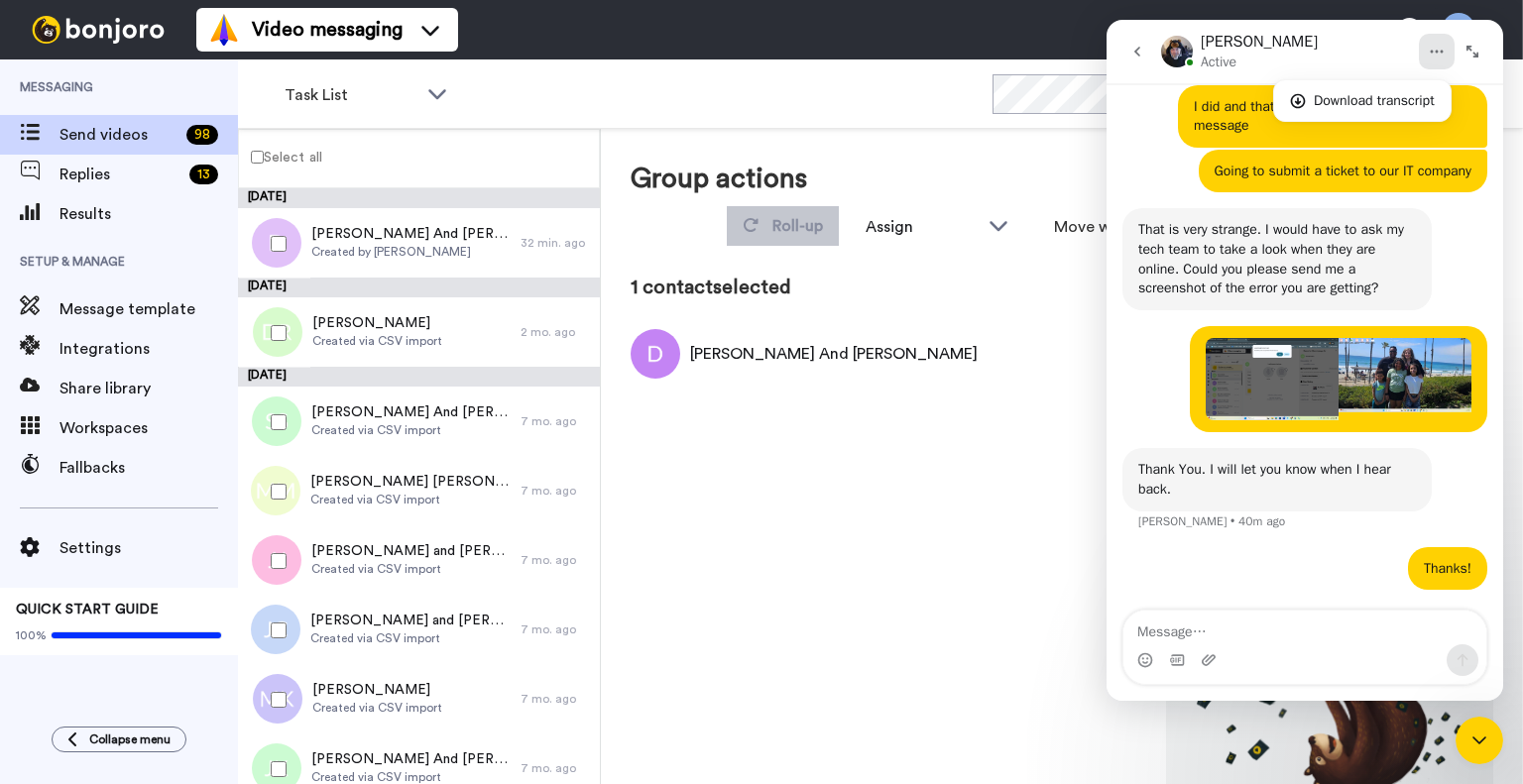 click 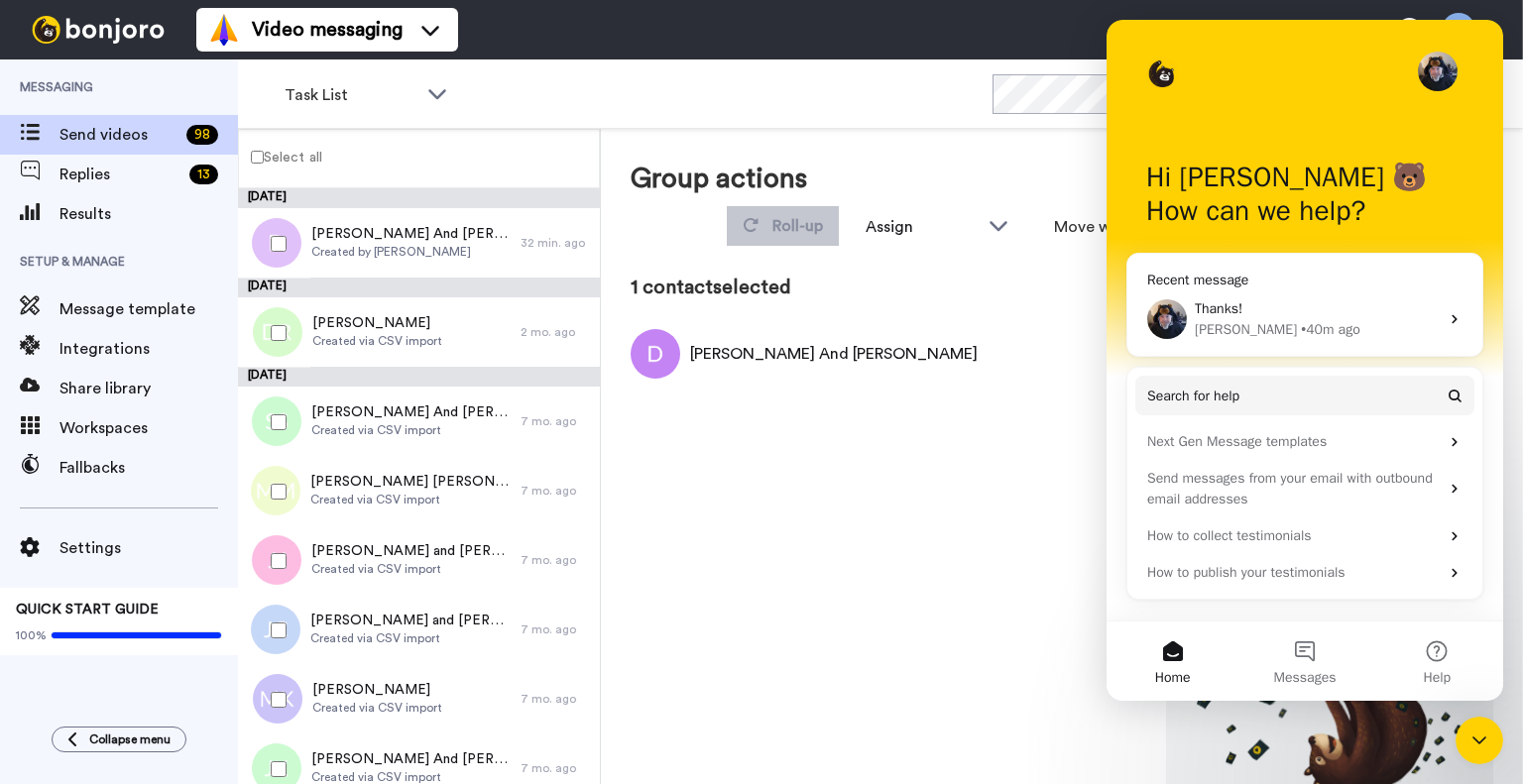scroll, scrollTop: 0, scrollLeft: 0, axis: both 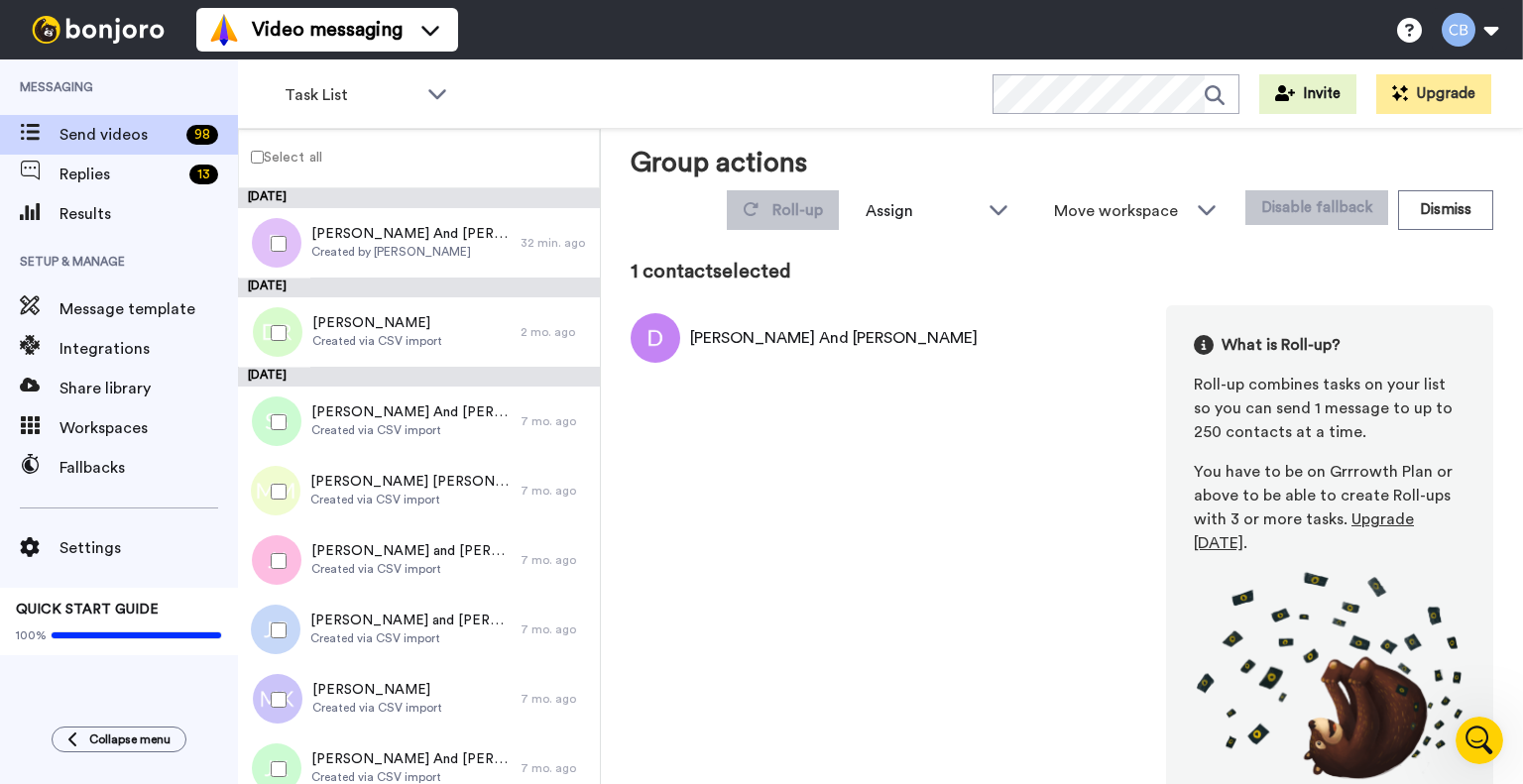 click at bounding box center (275, 244) 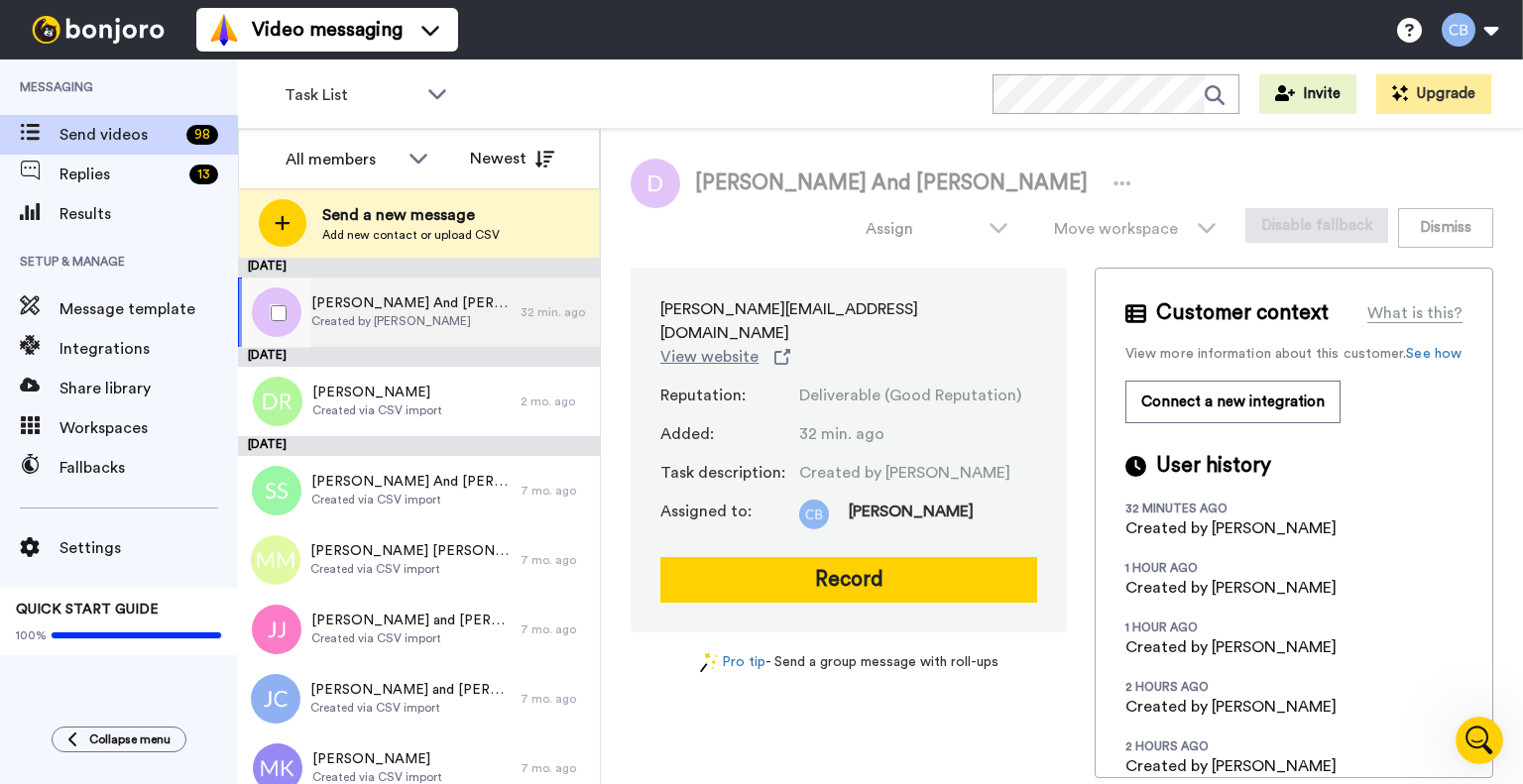 click on "Send a new message Add new contact or upload CSV" at bounding box center [418, 223] 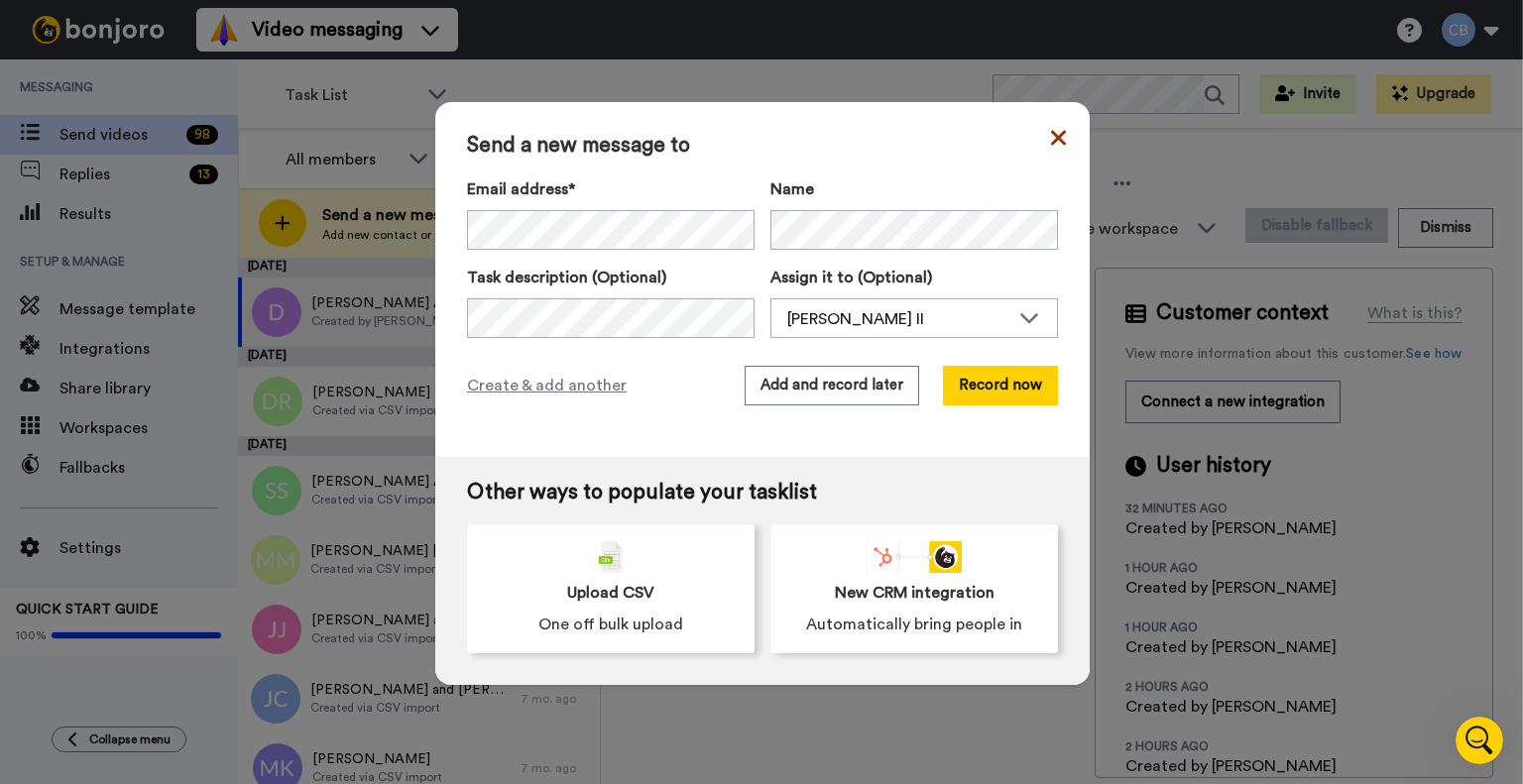 click 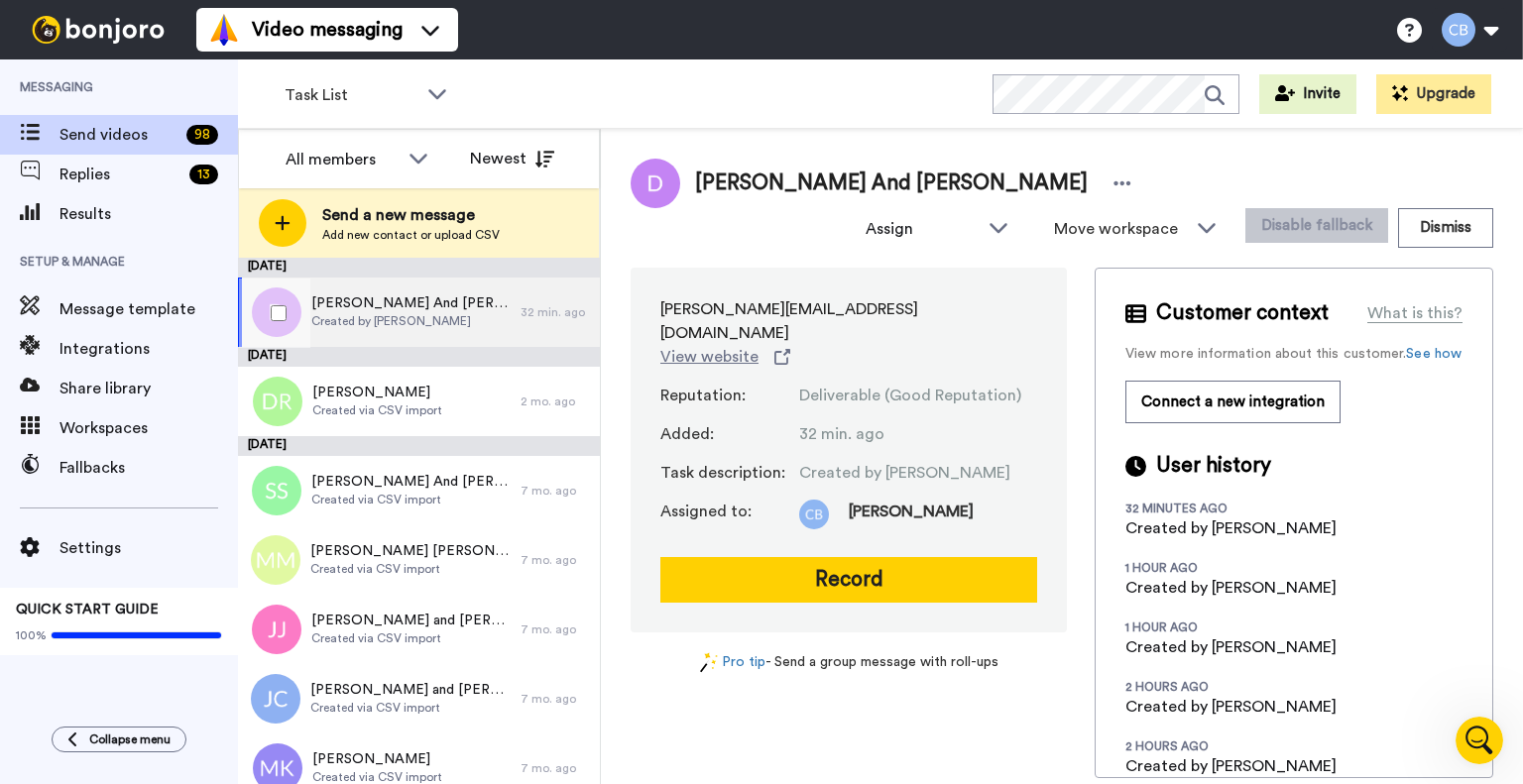 click at bounding box center [275, 313] 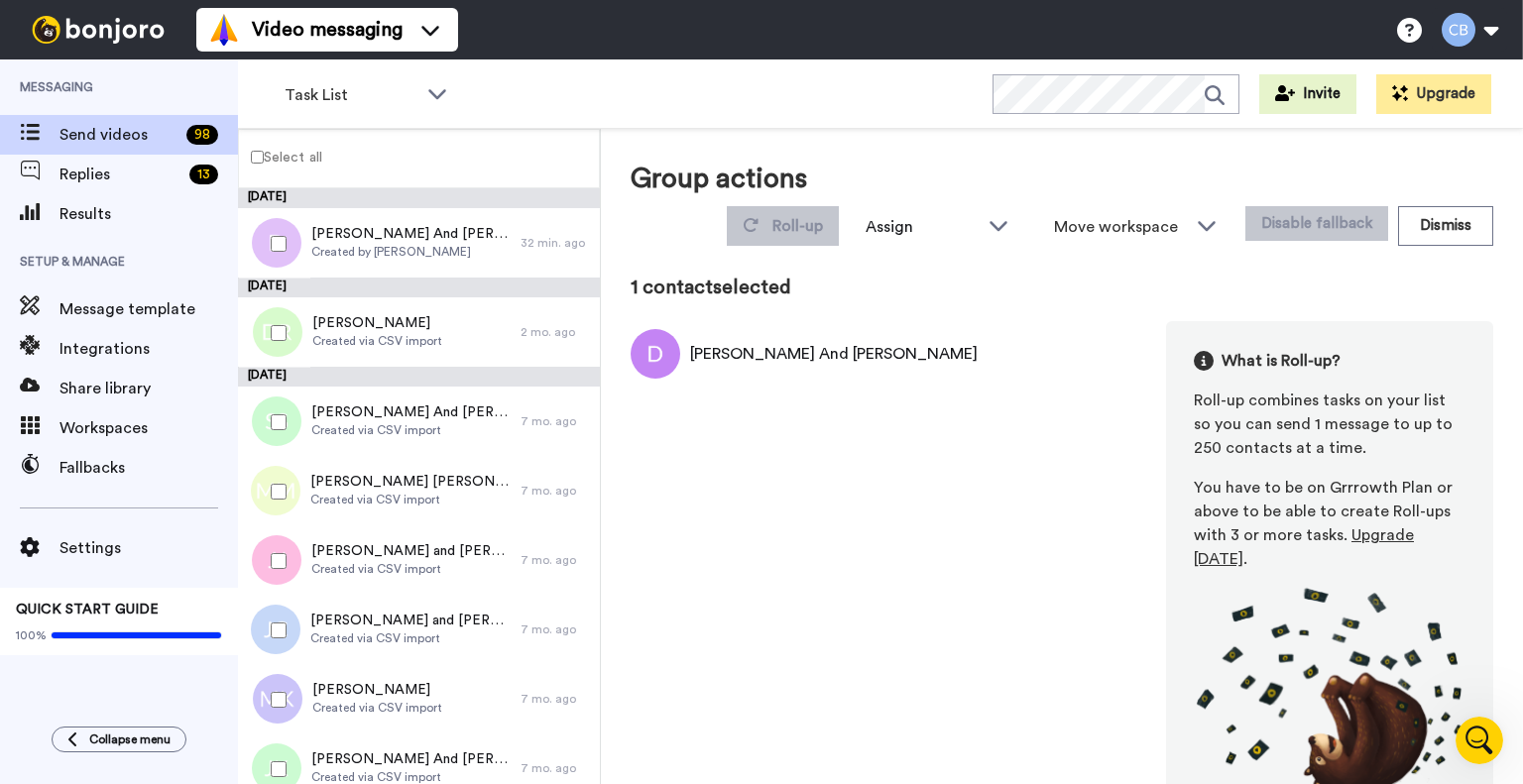 click at bounding box center (275, 244) 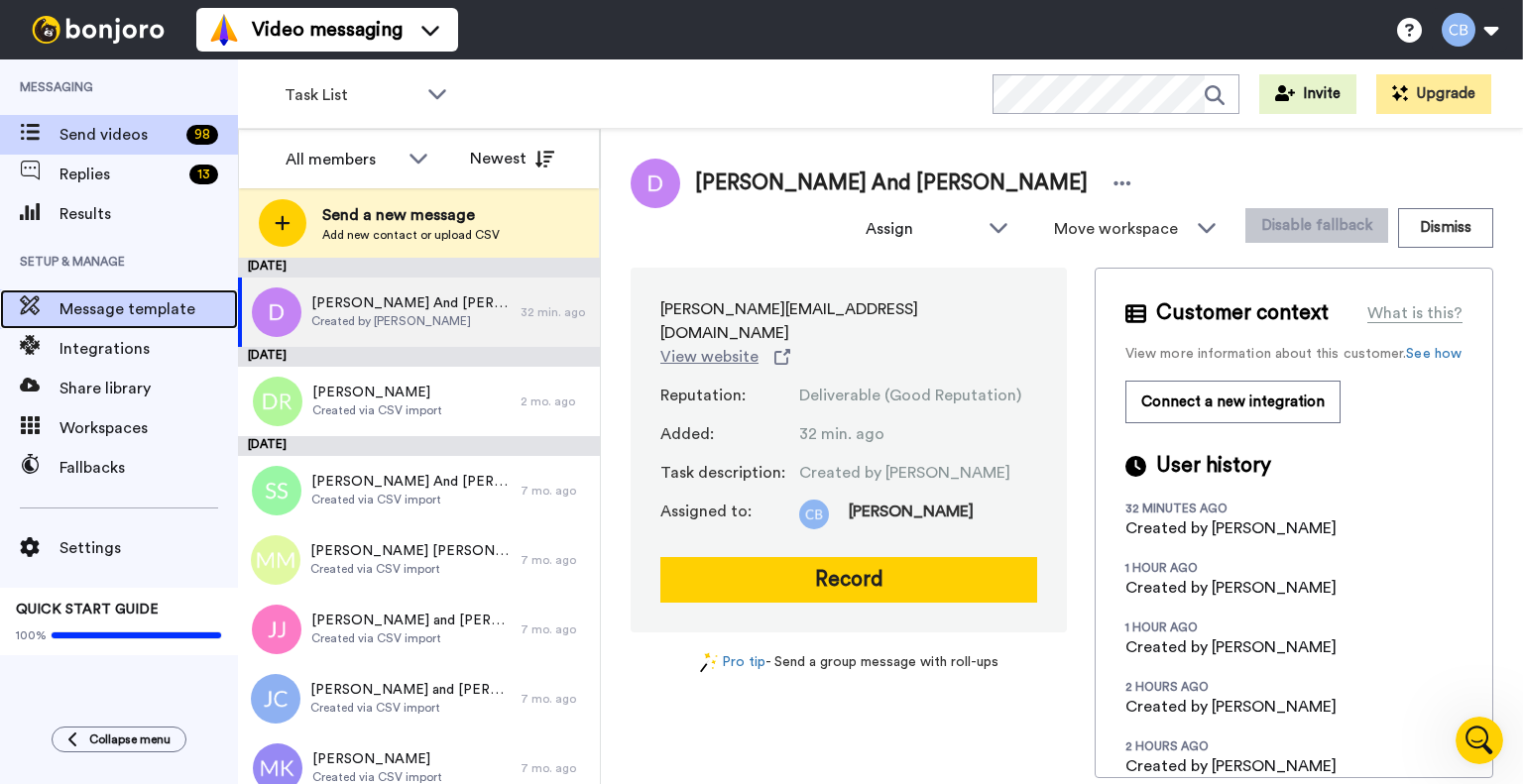 click on "Message template" at bounding box center [149, 309] 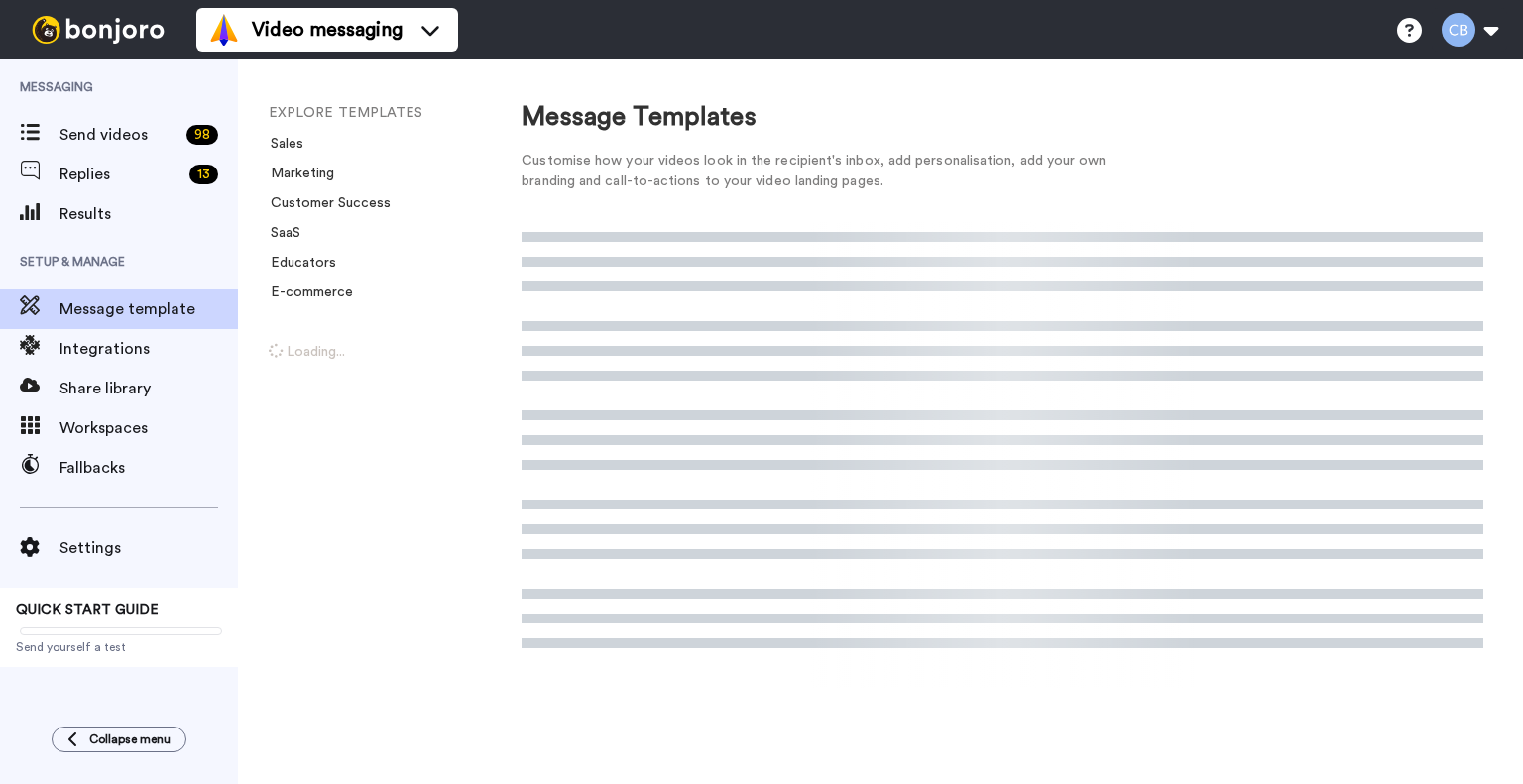 scroll, scrollTop: 0, scrollLeft: 0, axis: both 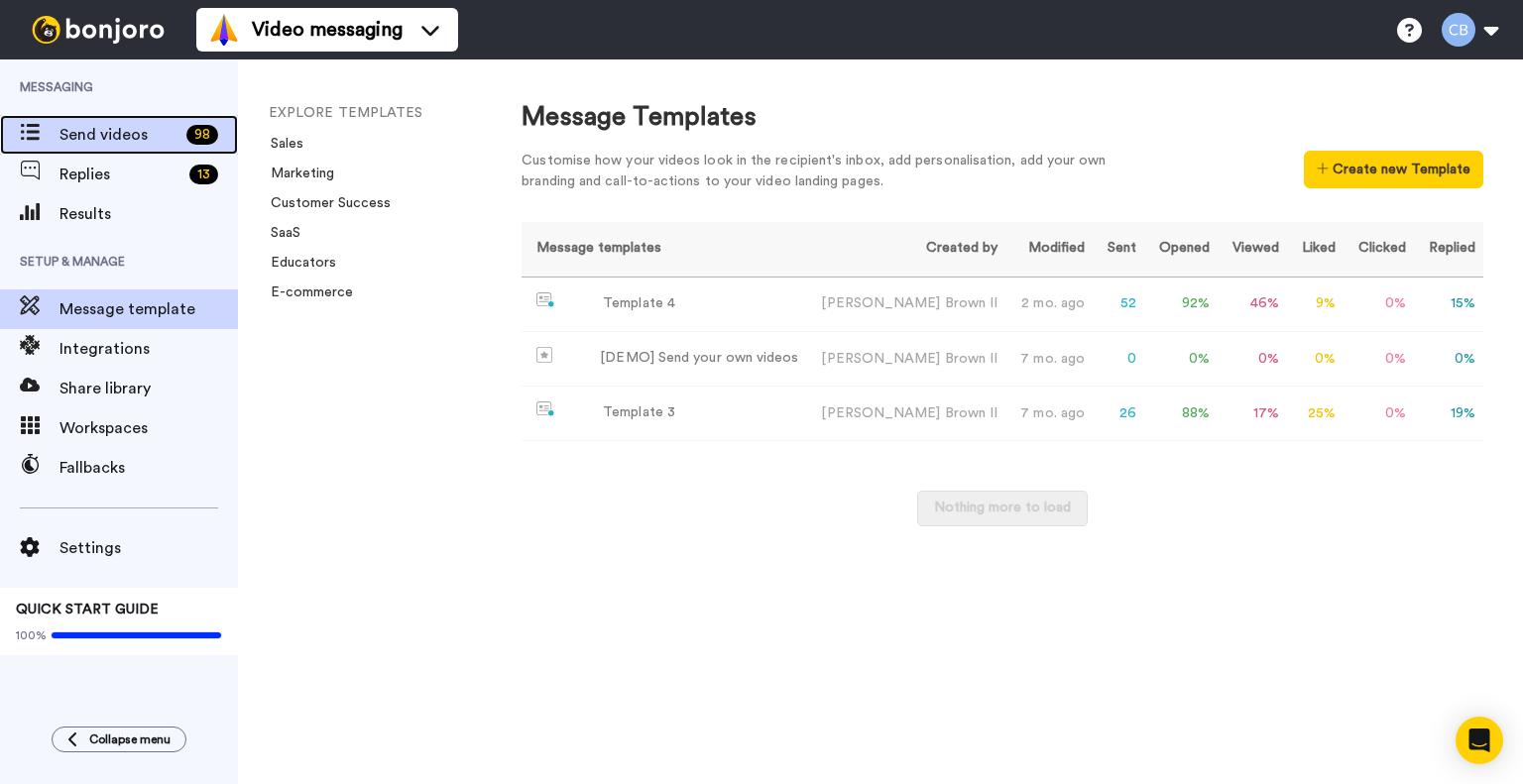 click on "Send videos" at bounding box center (119, 135) 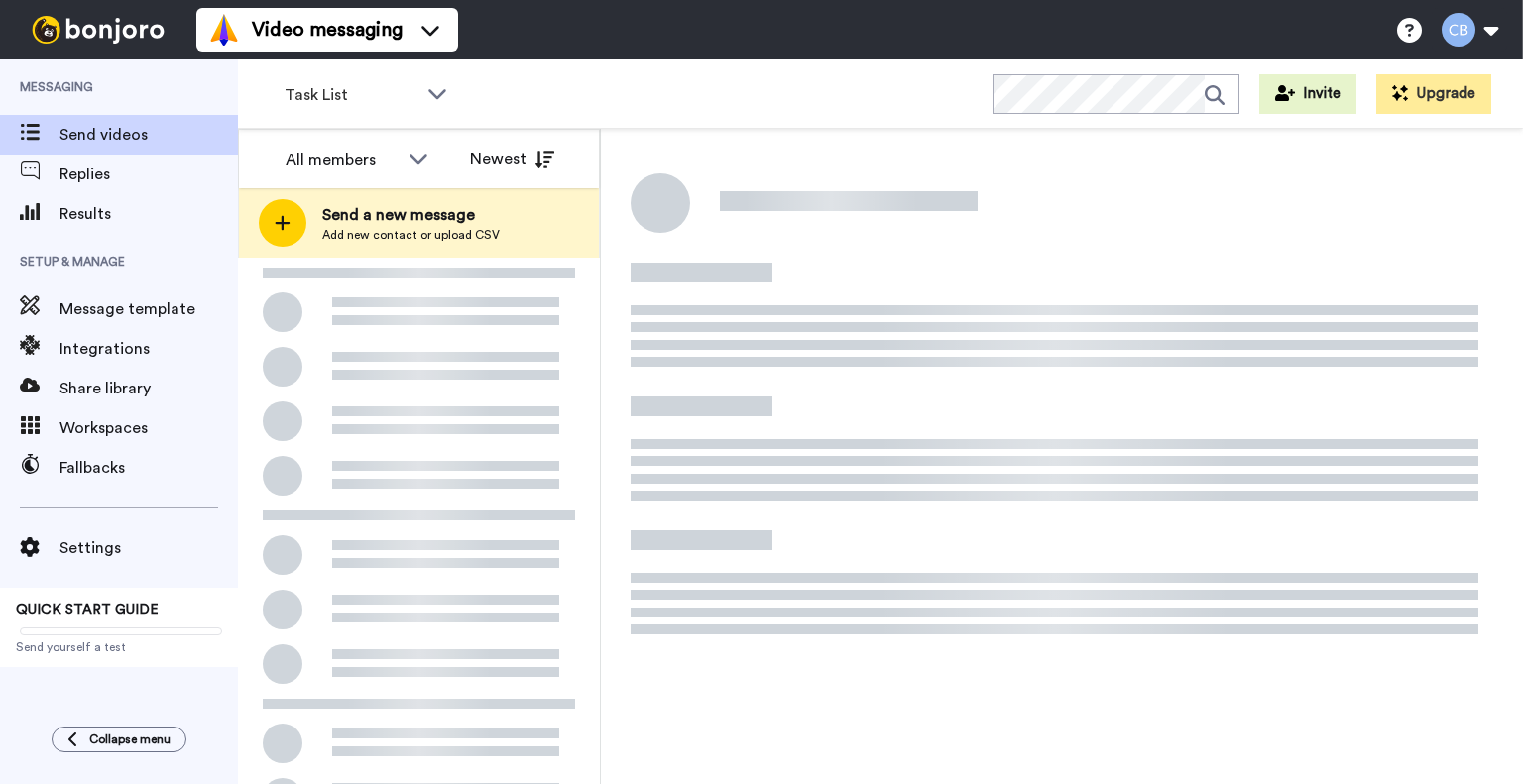 scroll, scrollTop: 0, scrollLeft: 0, axis: both 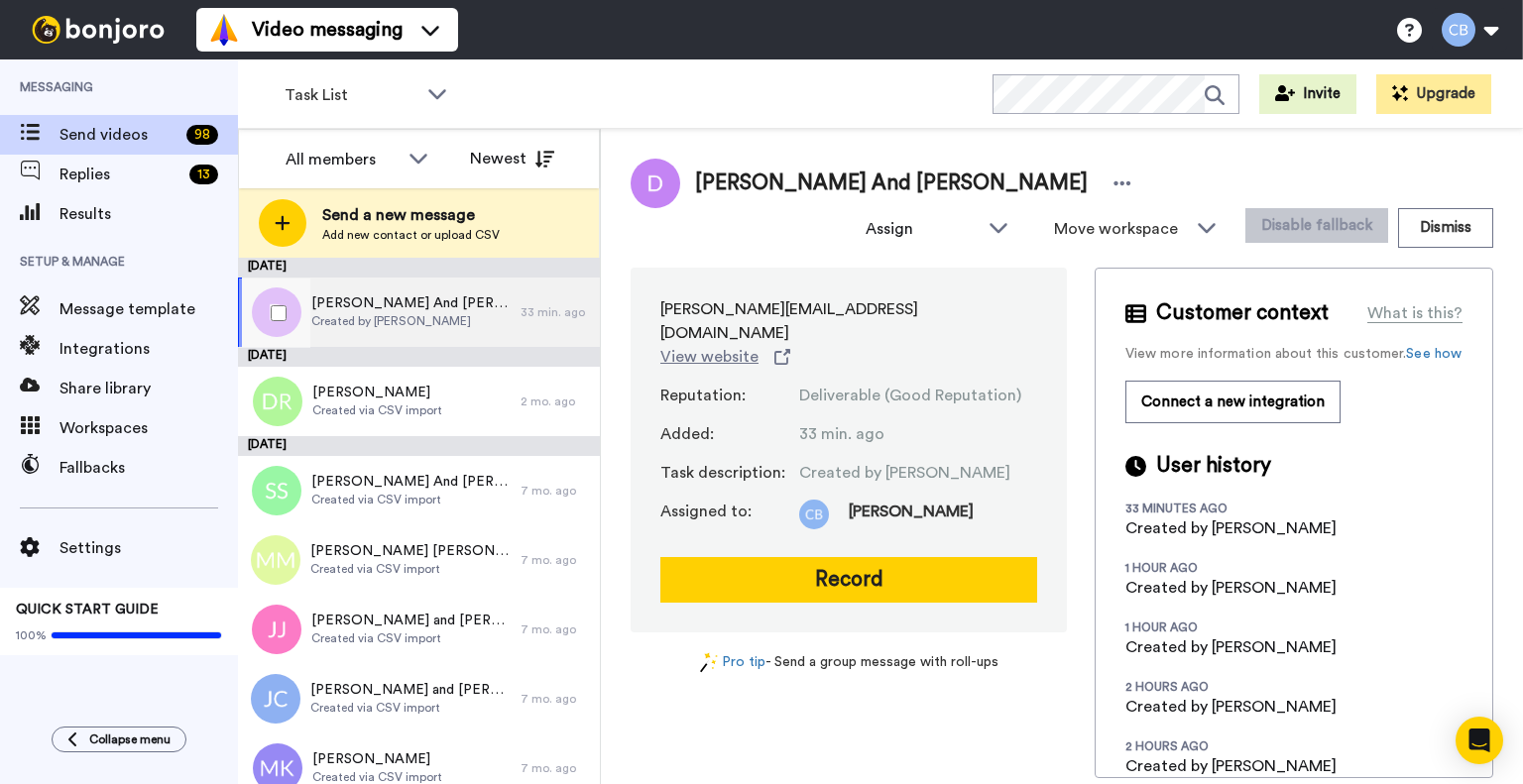 drag, startPoint x: 290, startPoint y: 222, endPoint x: 285, endPoint y: 338, distance: 116.10771 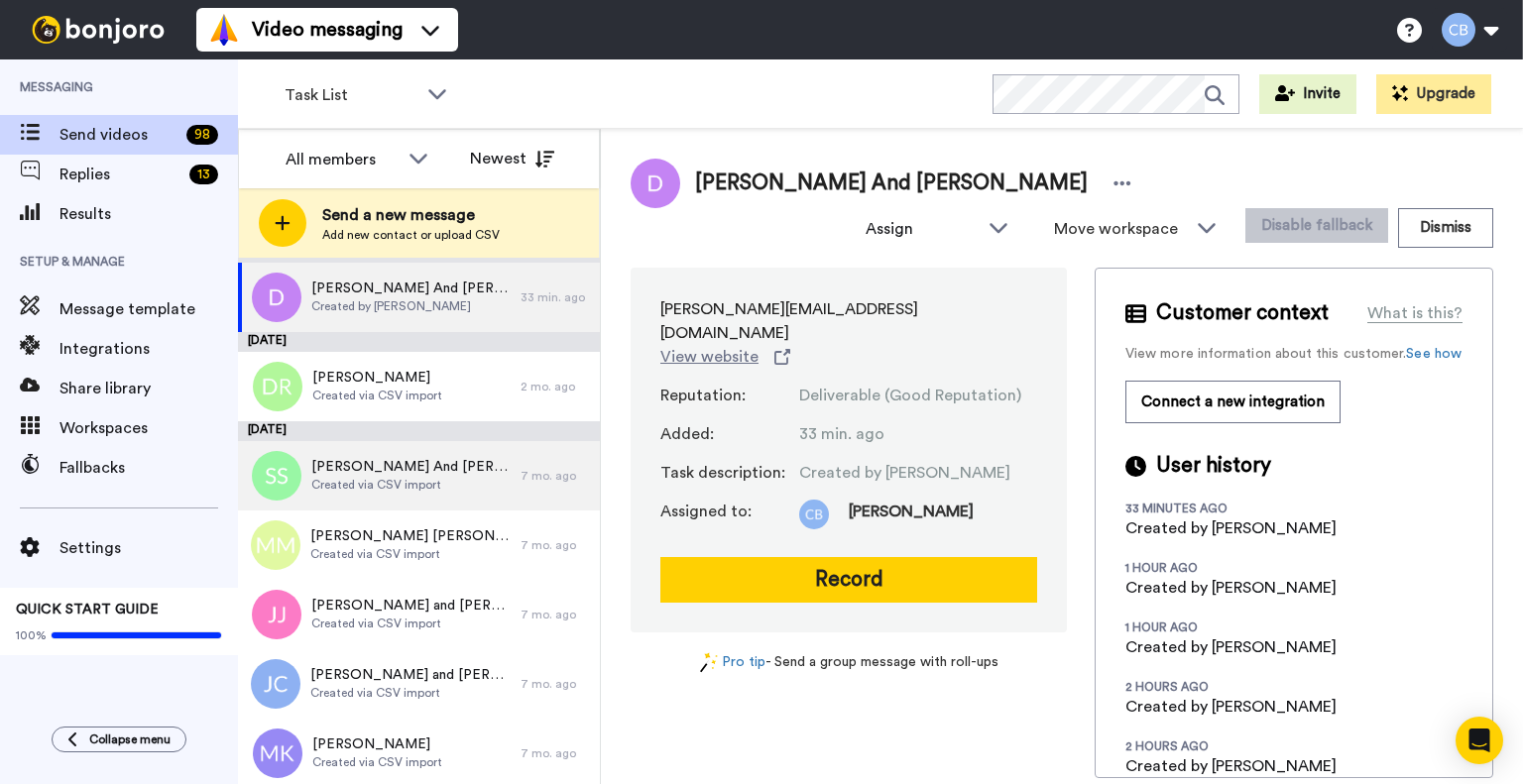 scroll, scrollTop: 0, scrollLeft: 0, axis: both 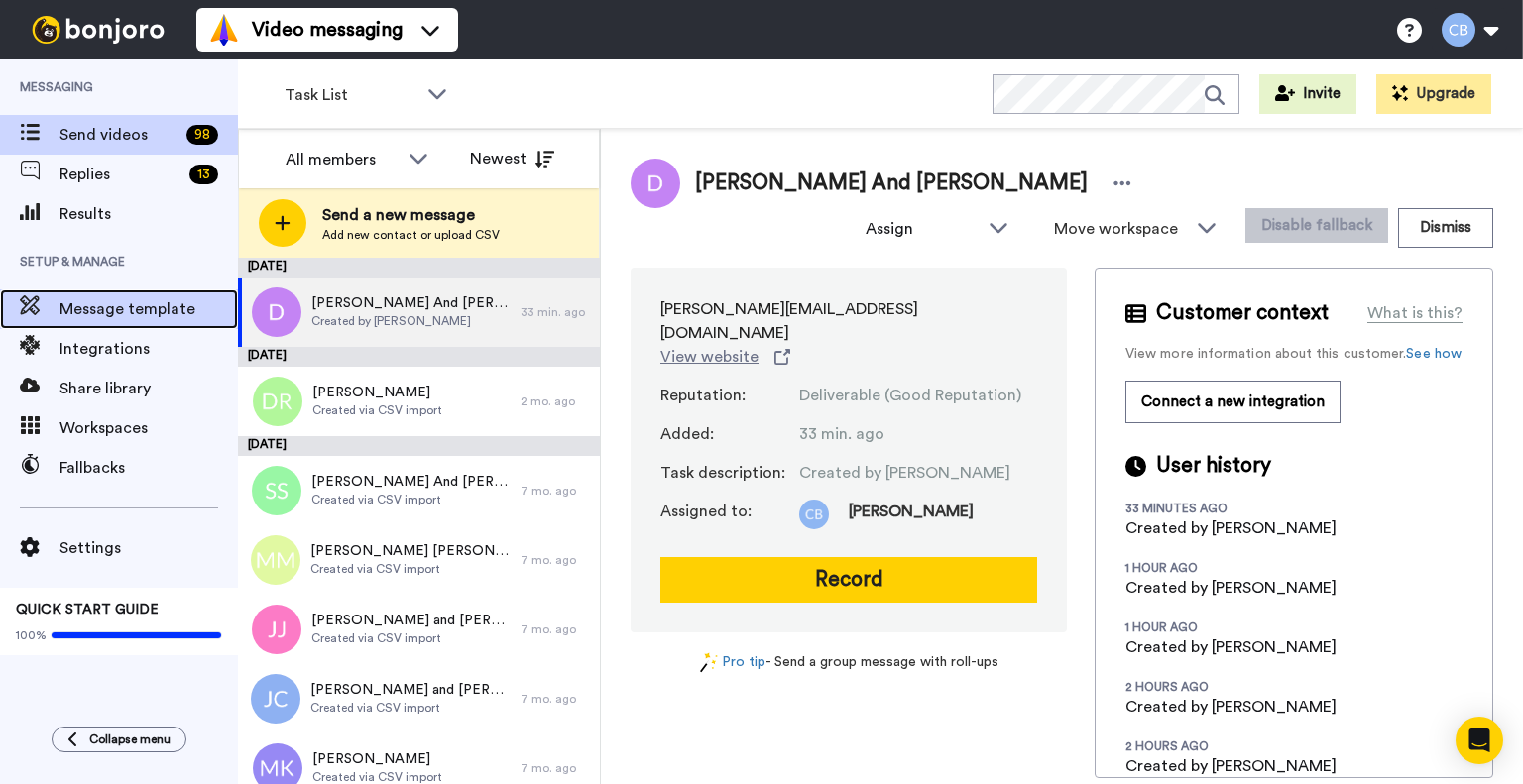 click on "Message template" at bounding box center (149, 309) 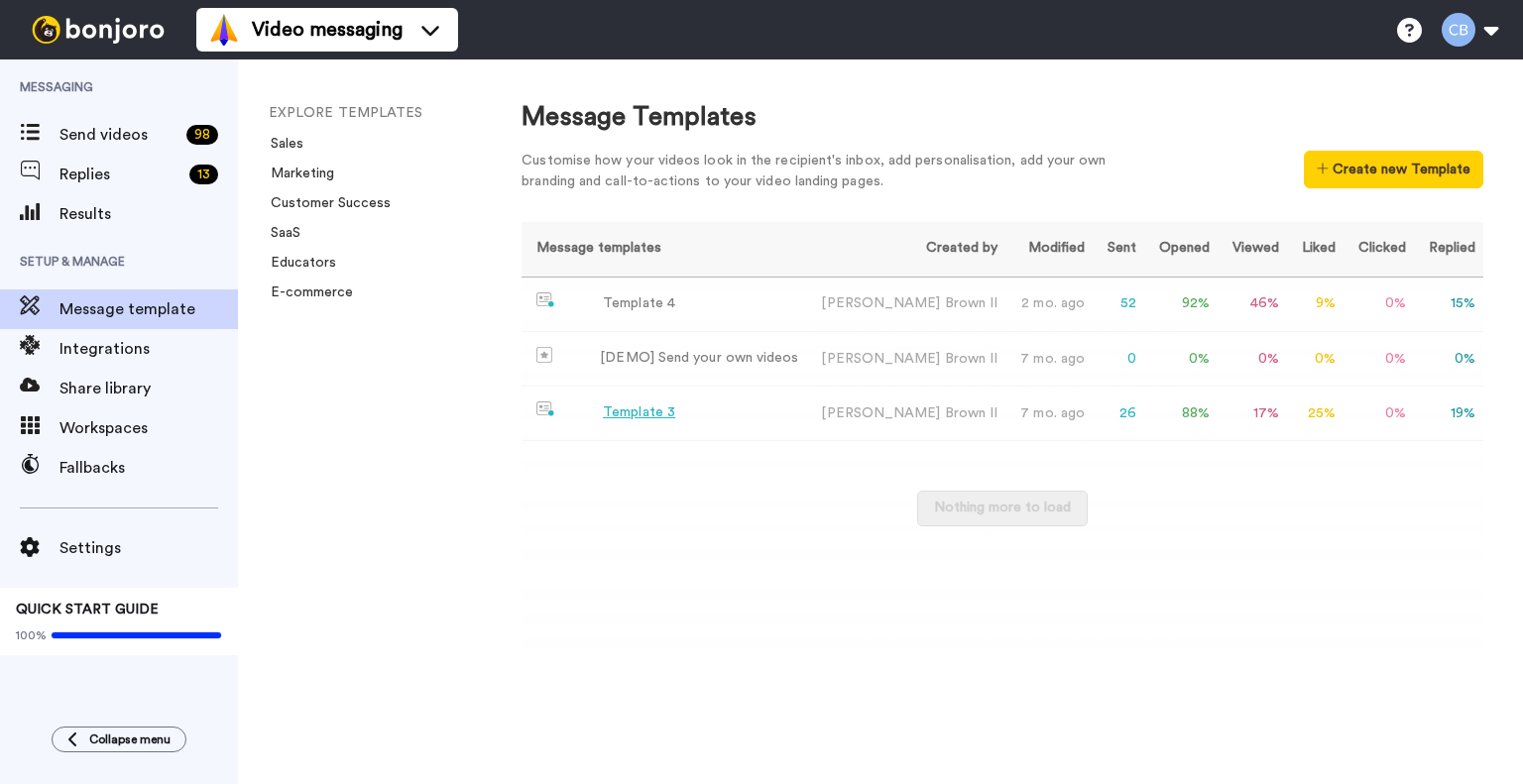 scroll, scrollTop: 0, scrollLeft: 0, axis: both 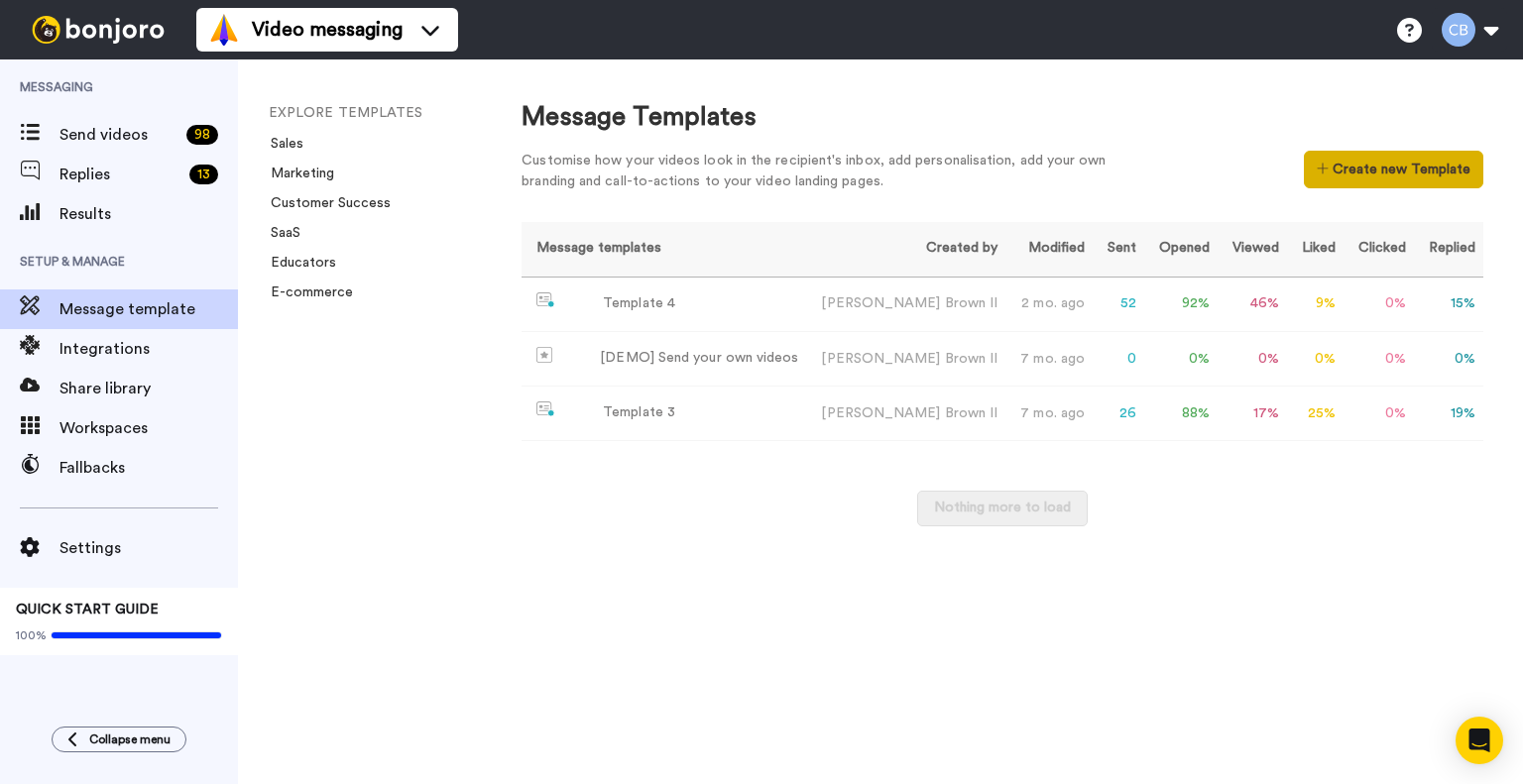 click on "Create new Template" at bounding box center (1393, 169) 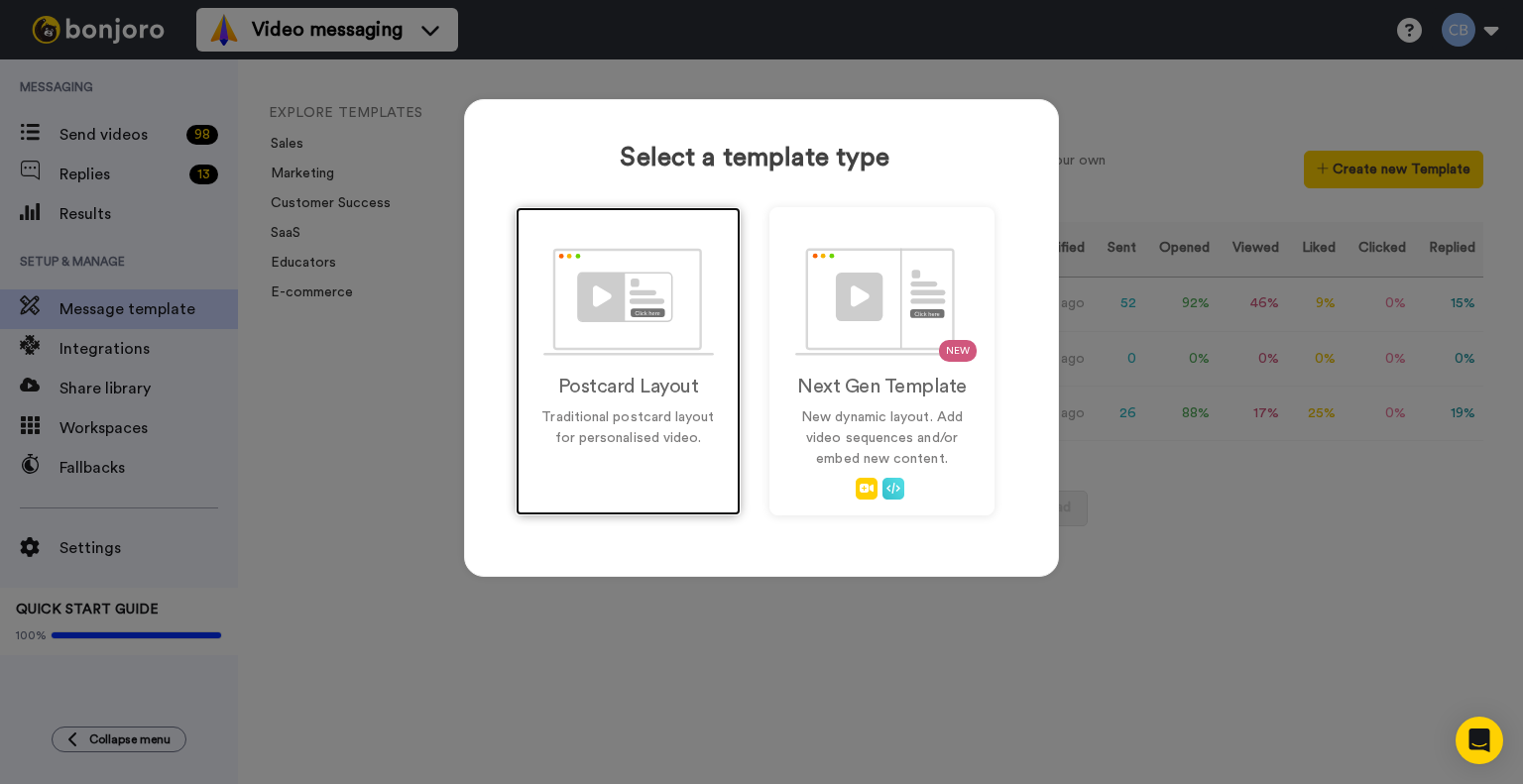 click at bounding box center [629, 301] 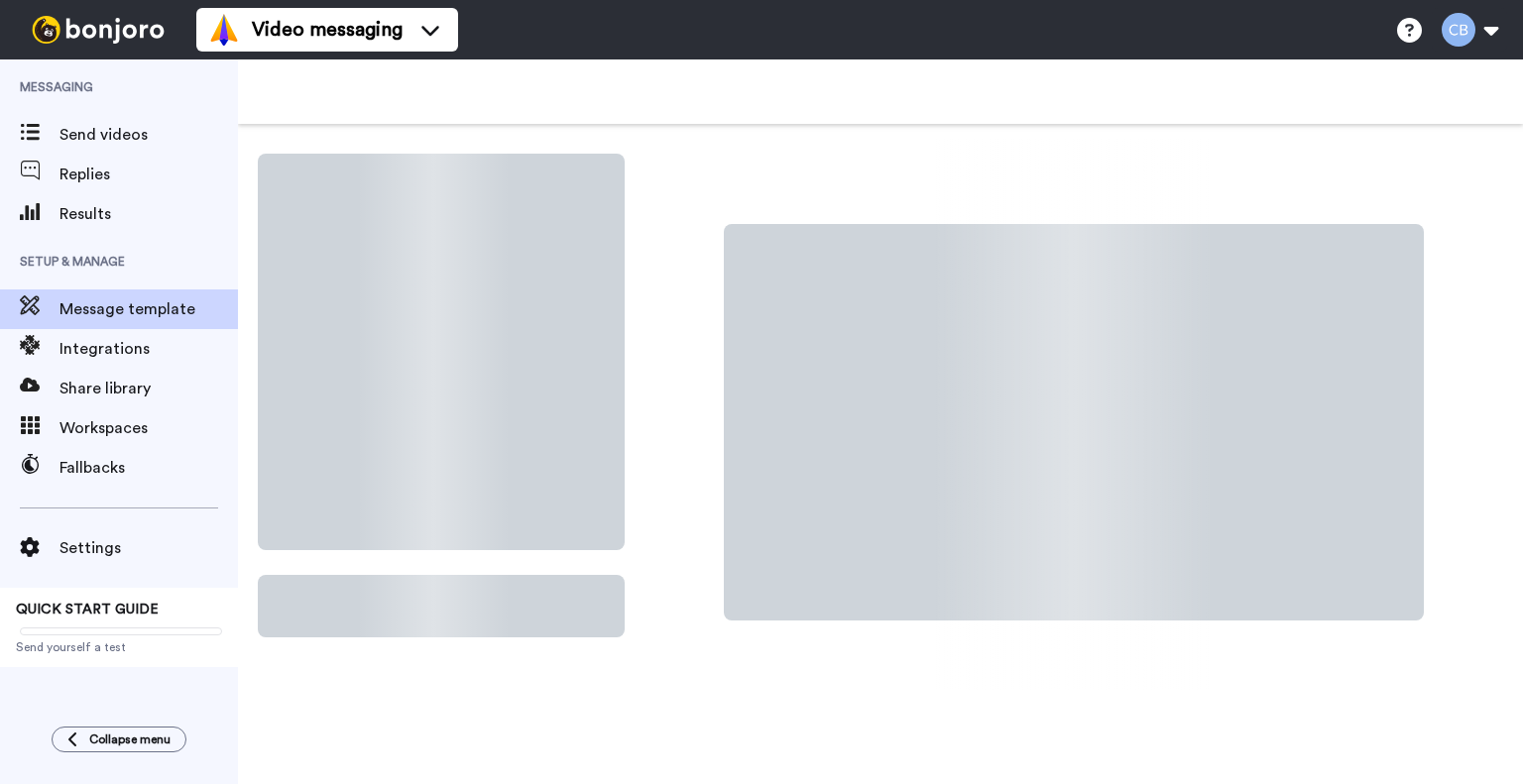 scroll, scrollTop: 0, scrollLeft: 0, axis: both 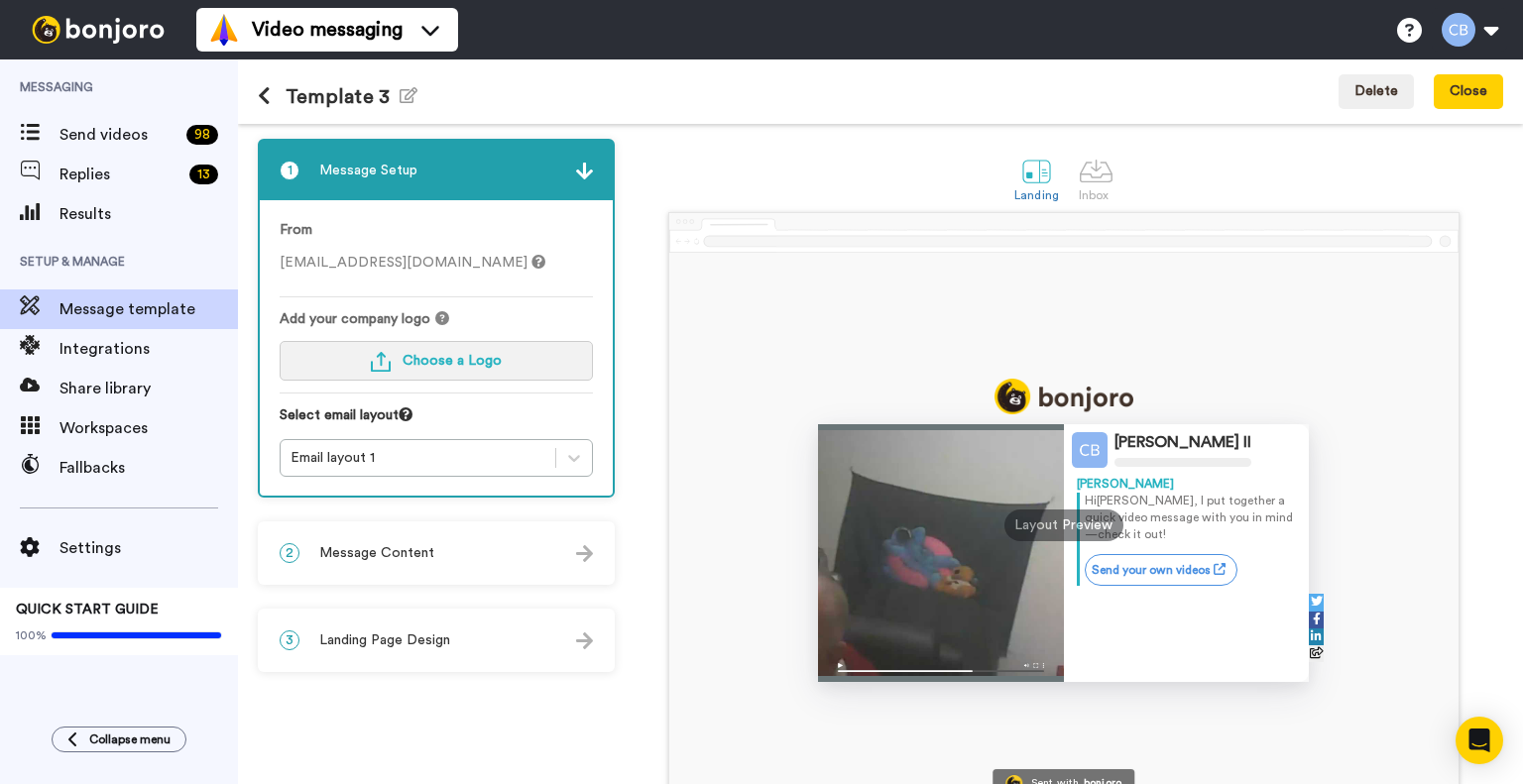click on "Choose a Logo" at bounding box center (436, 361) 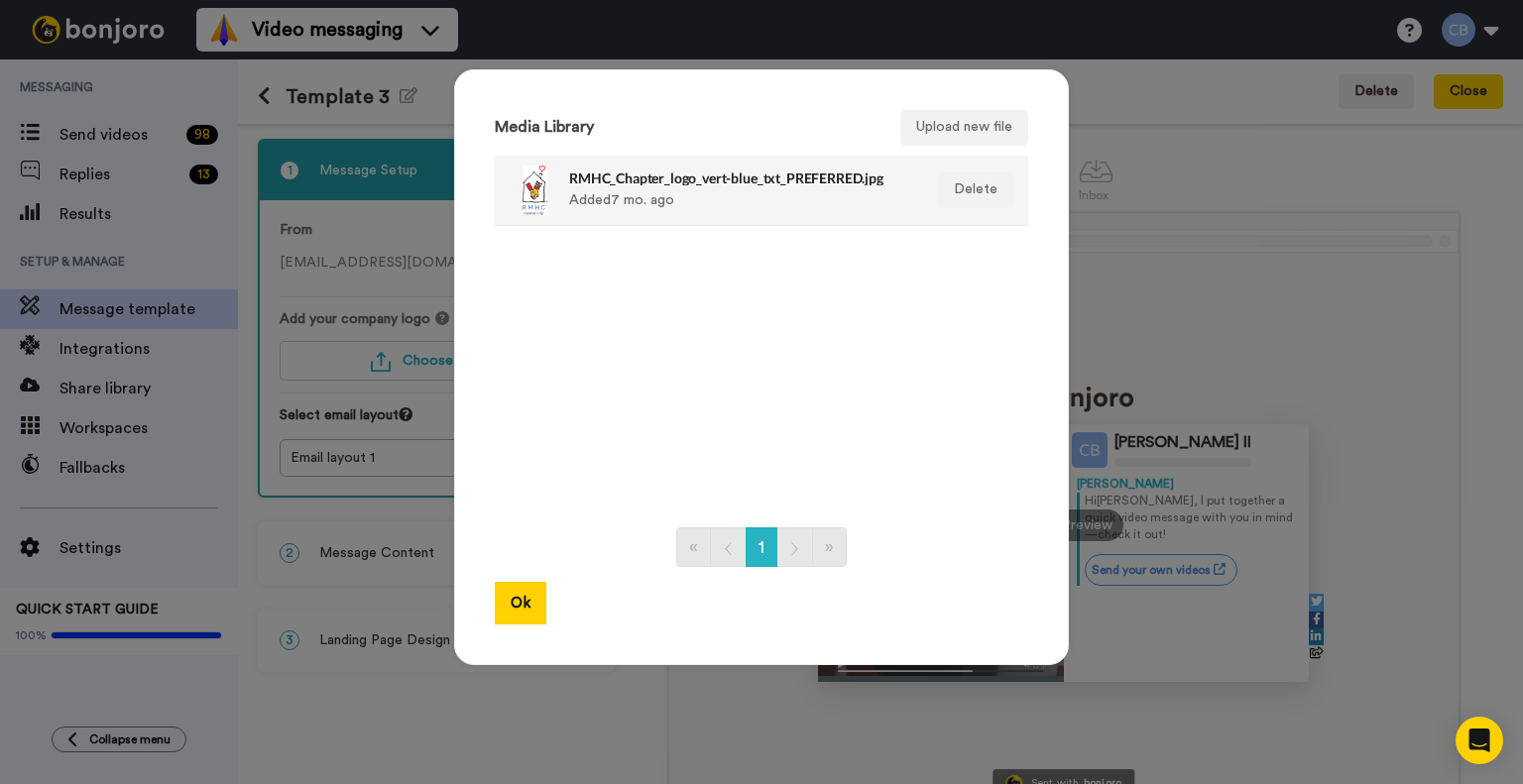 click on "RMHC_Chapter_logo_vert-blue_txt_PREFERRED.jpg Added  7 mo. ago" at bounding box center (740, 190) 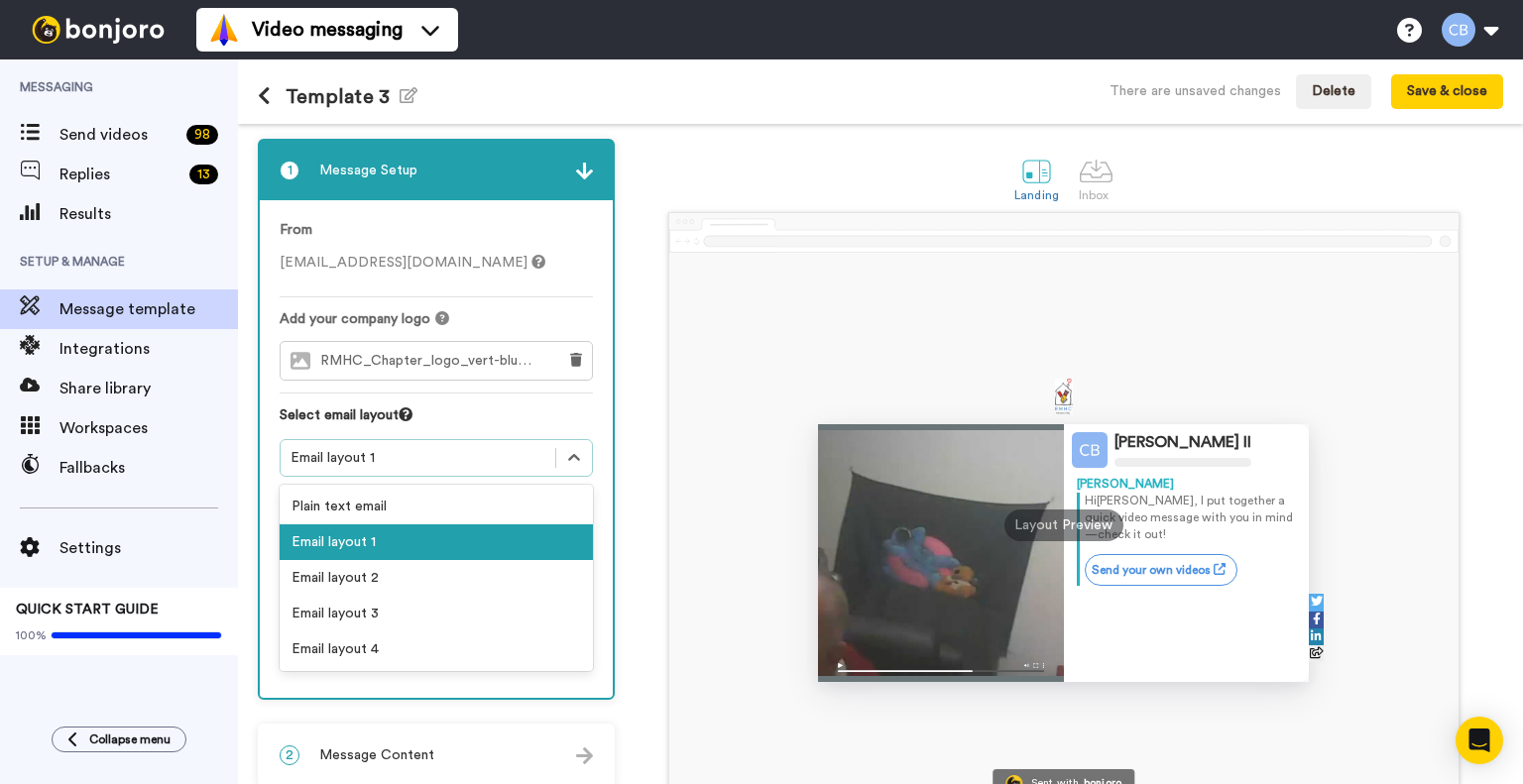 click on "Email layout 1" at bounding box center [417, 458] 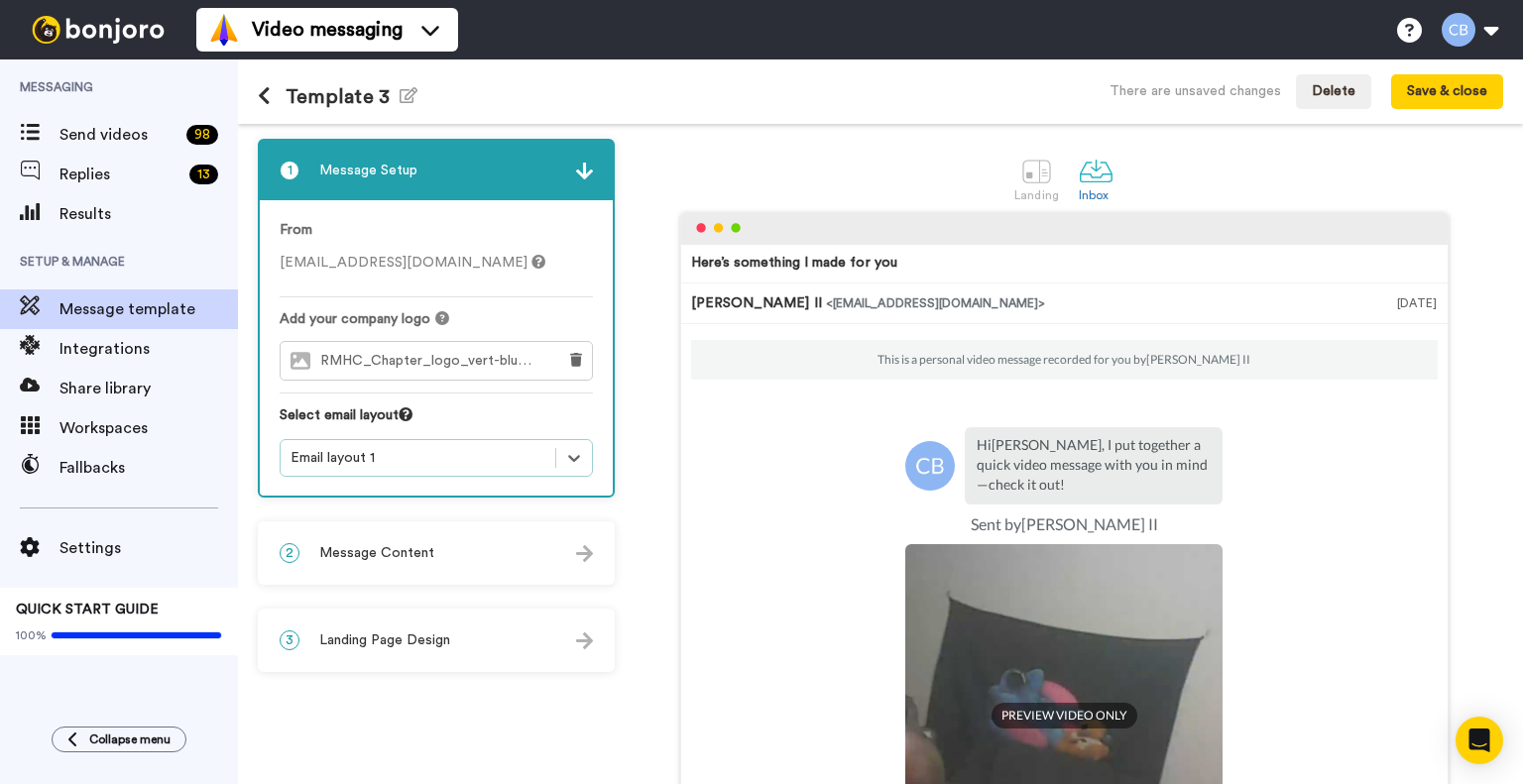 click on "2 Message Content" at bounding box center (436, 553) 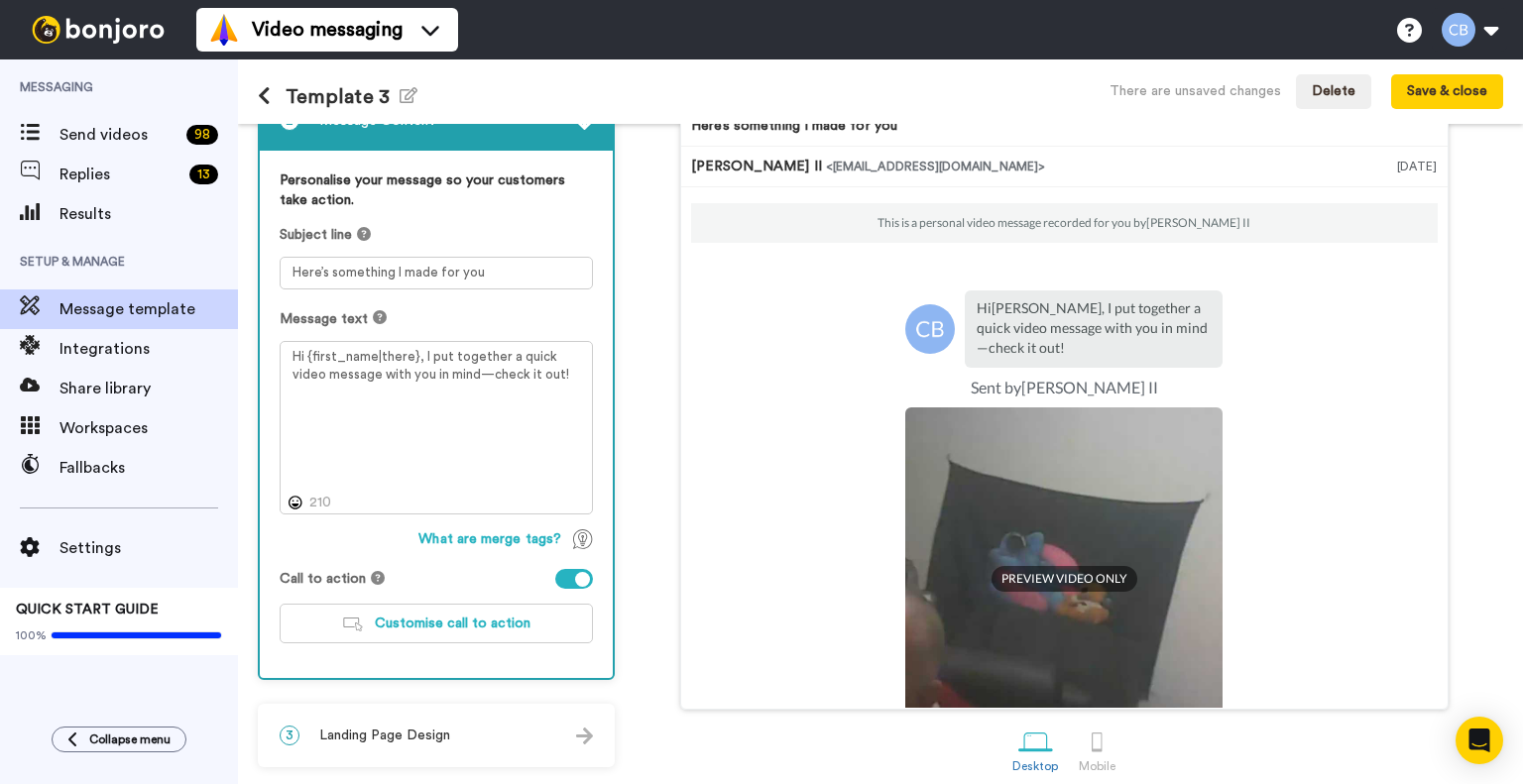 scroll, scrollTop: 151, scrollLeft: 0, axis: vertical 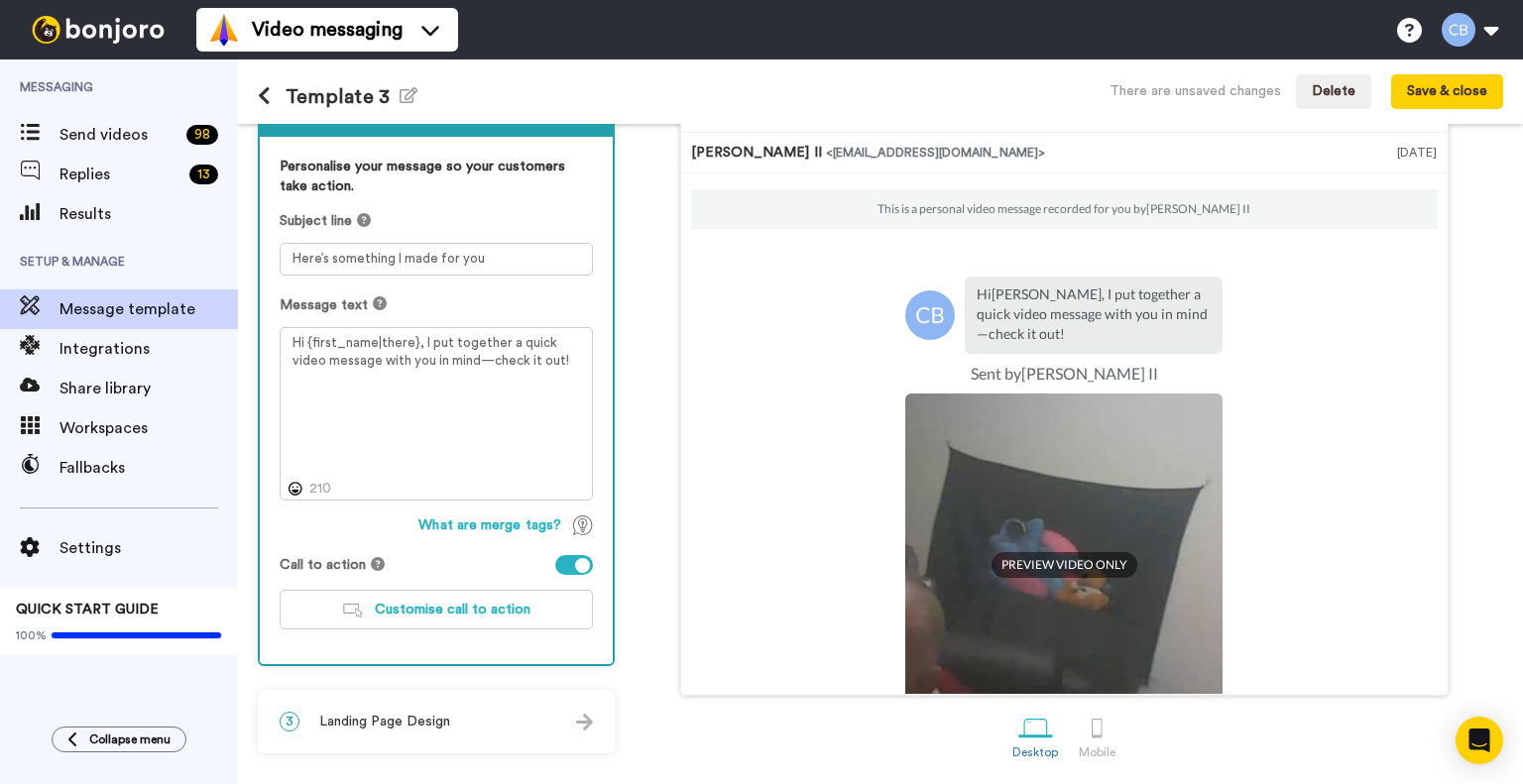 click at bounding box center [574, 565] 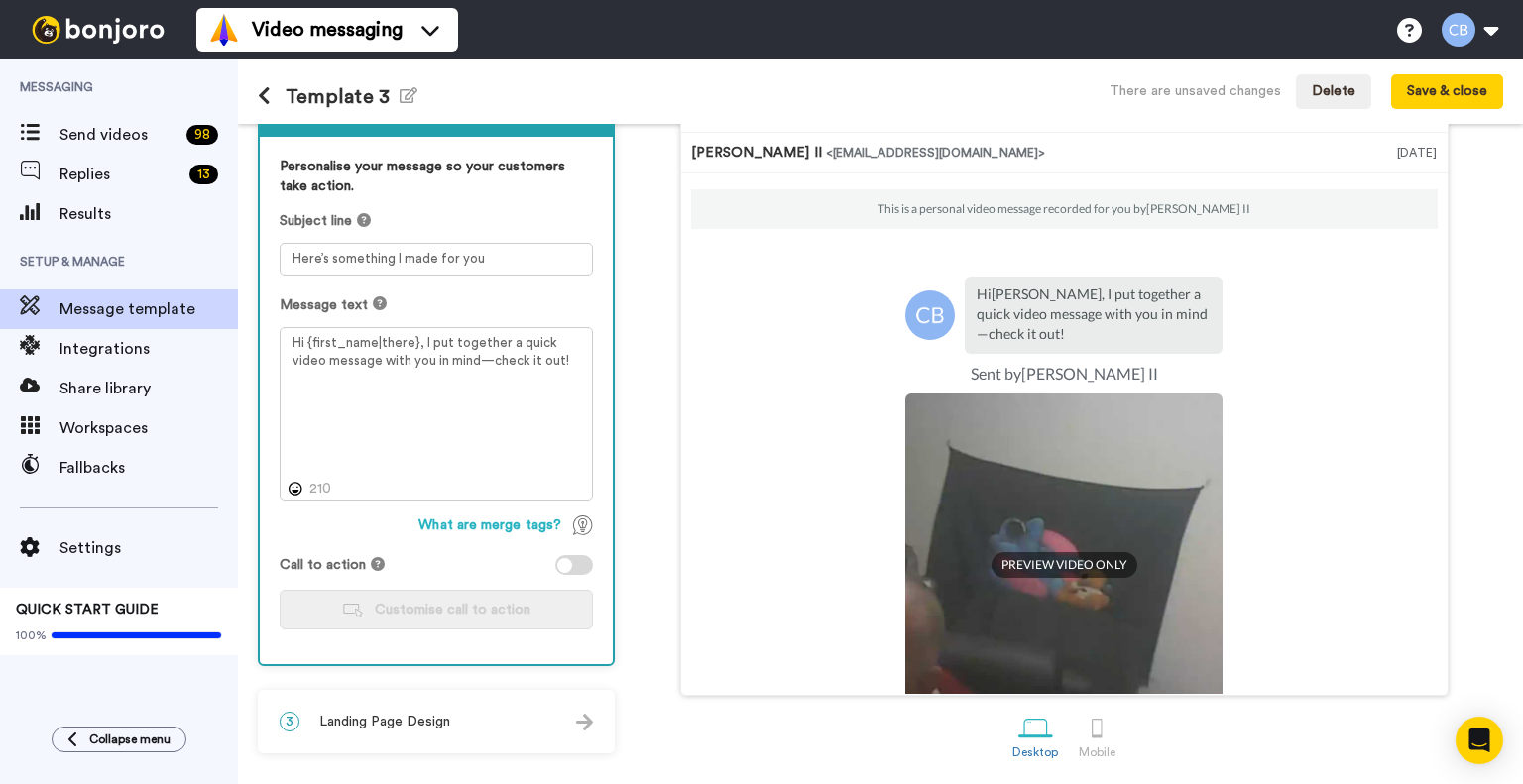 drag, startPoint x: 455, startPoint y: 733, endPoint x: 456, endPoint y: 716, distance: 17.029386 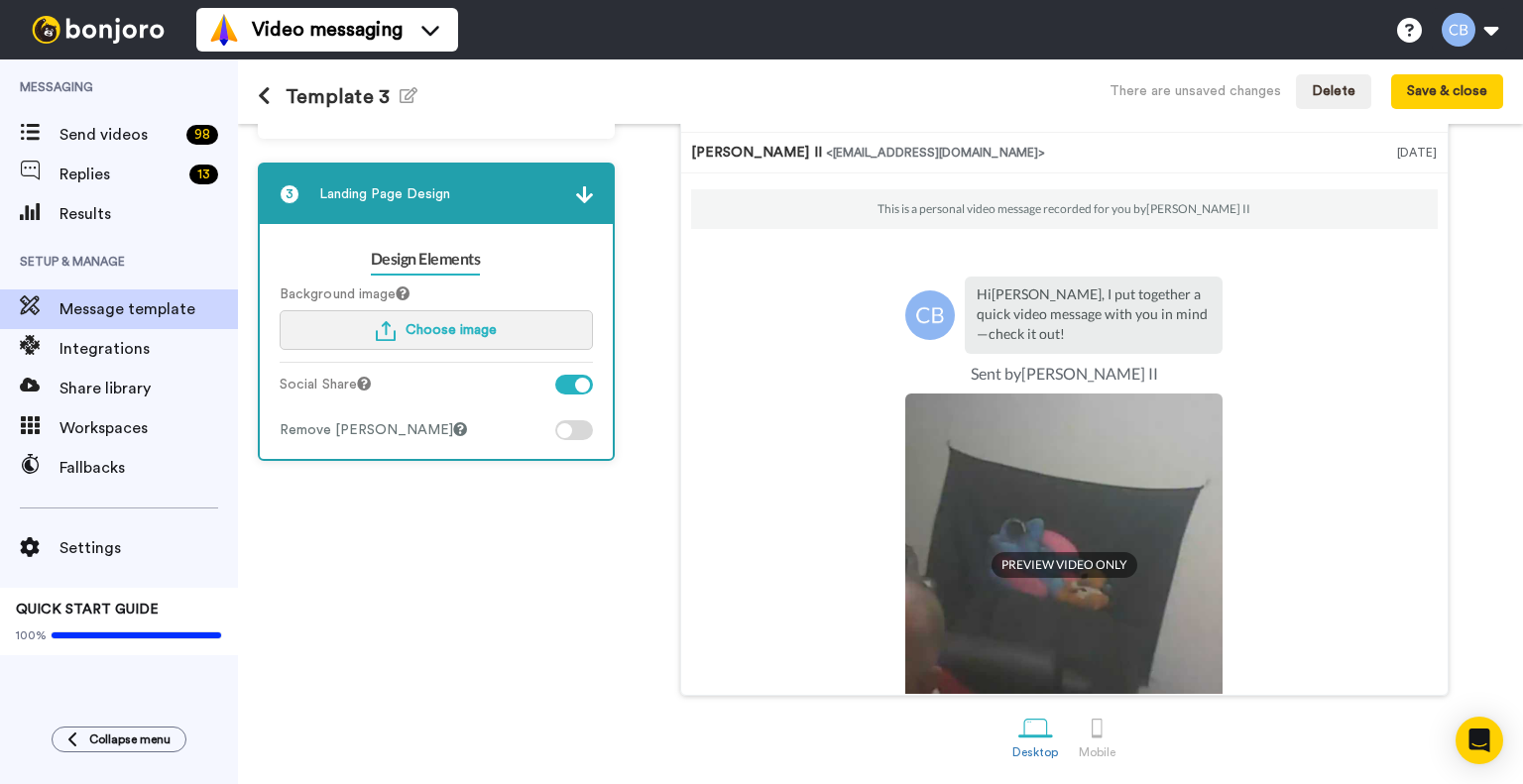 click on "Choose image" at bounding box center [451, 330] 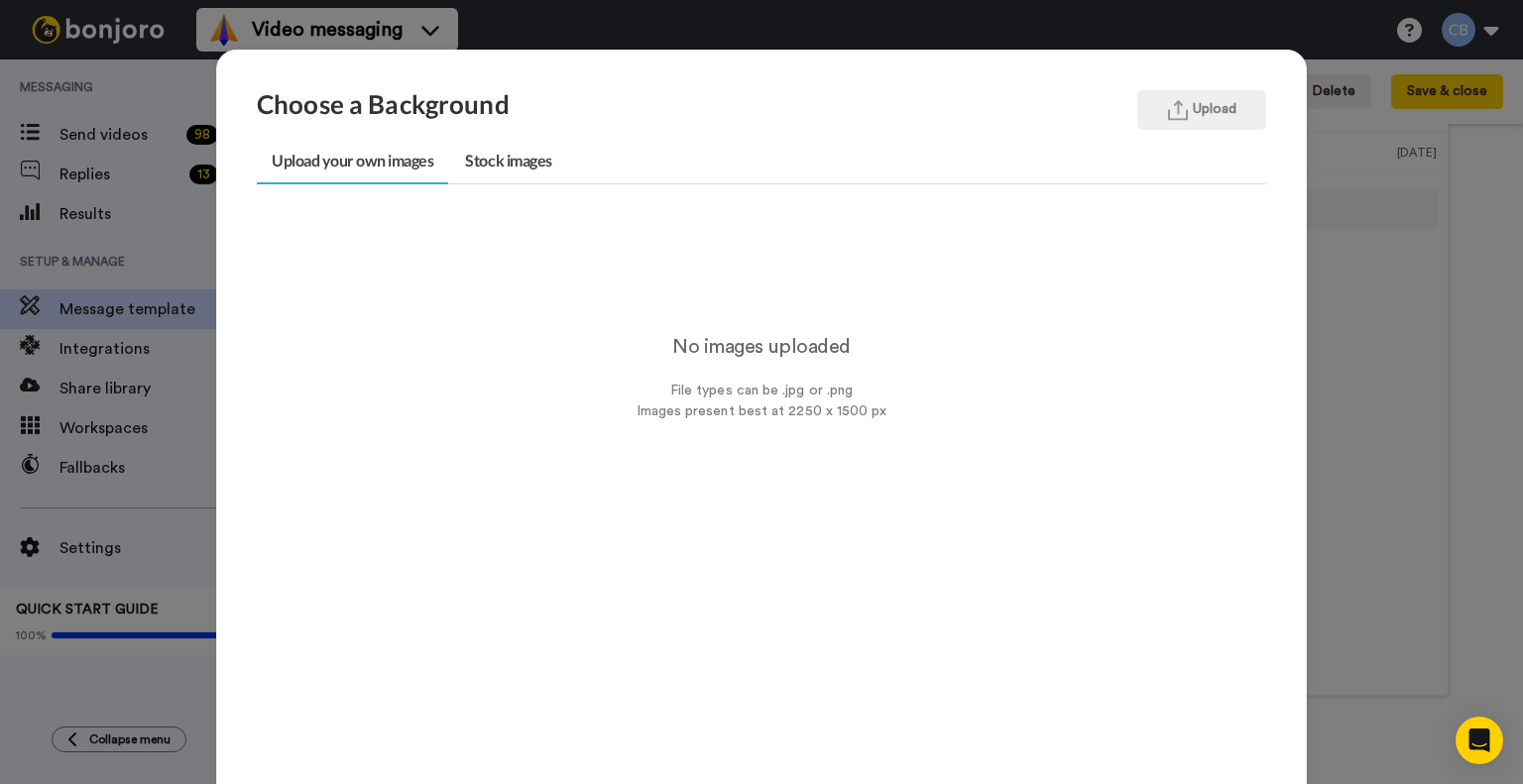 click on "Upload your own images Stock images No images uploaded File types can be .jpg or .png Images present best at 2250 x 1500 px None « ⟨ 1 2 ⟩ »" at bounding box center [762, 474] 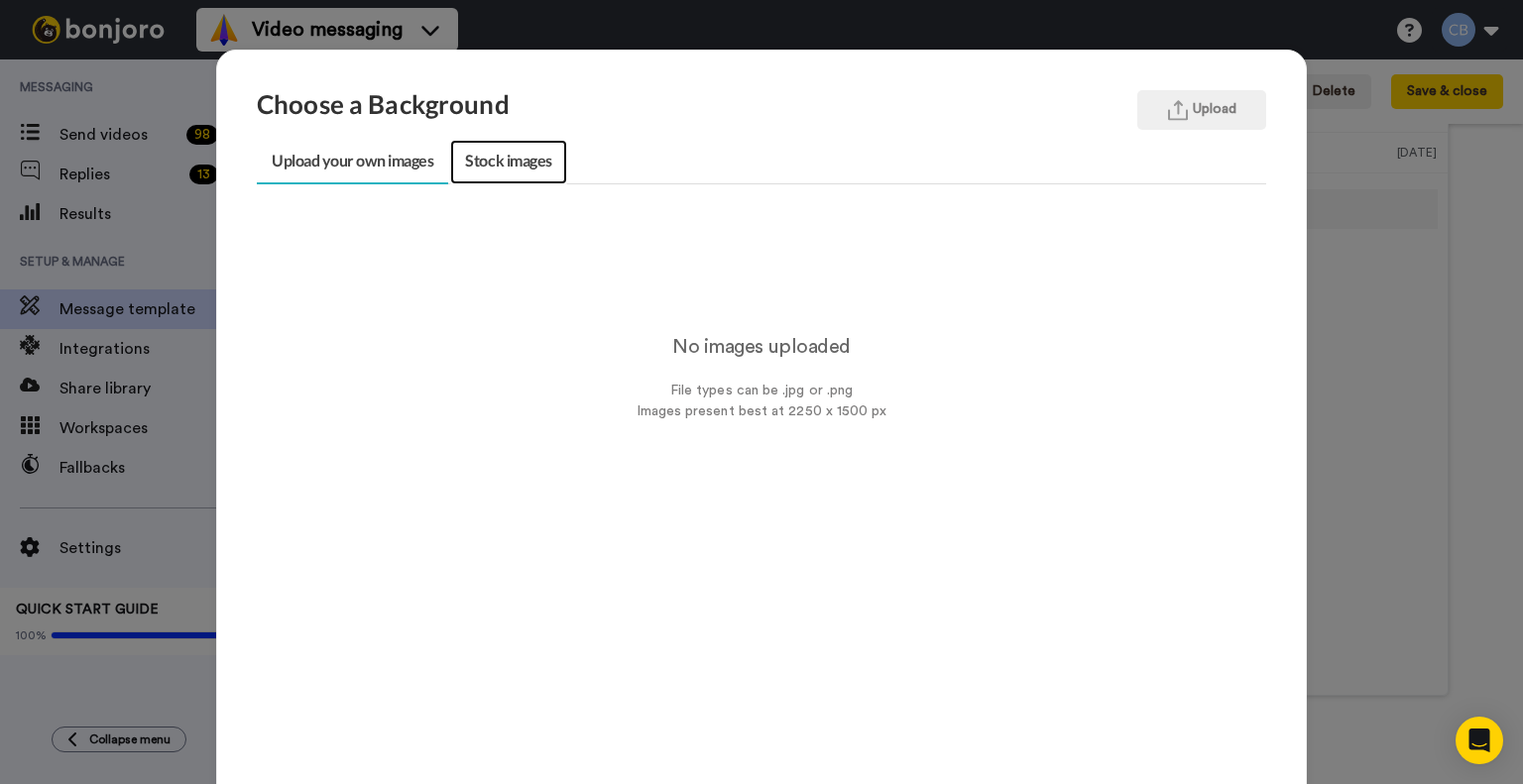 click on "Stock images" at bounding box center (508, 162) 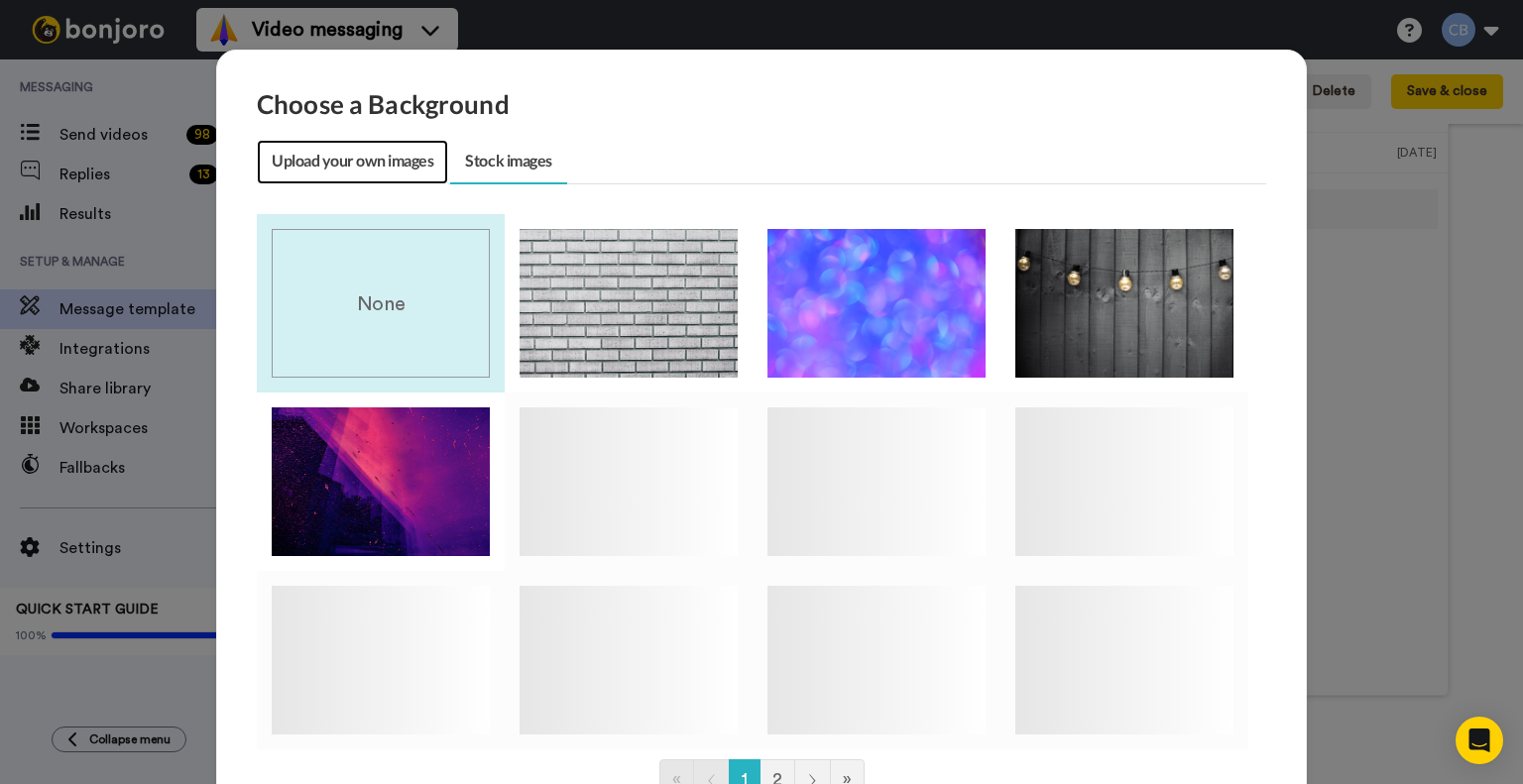 click on "Upload your own images" at bounding box center [352, 162] 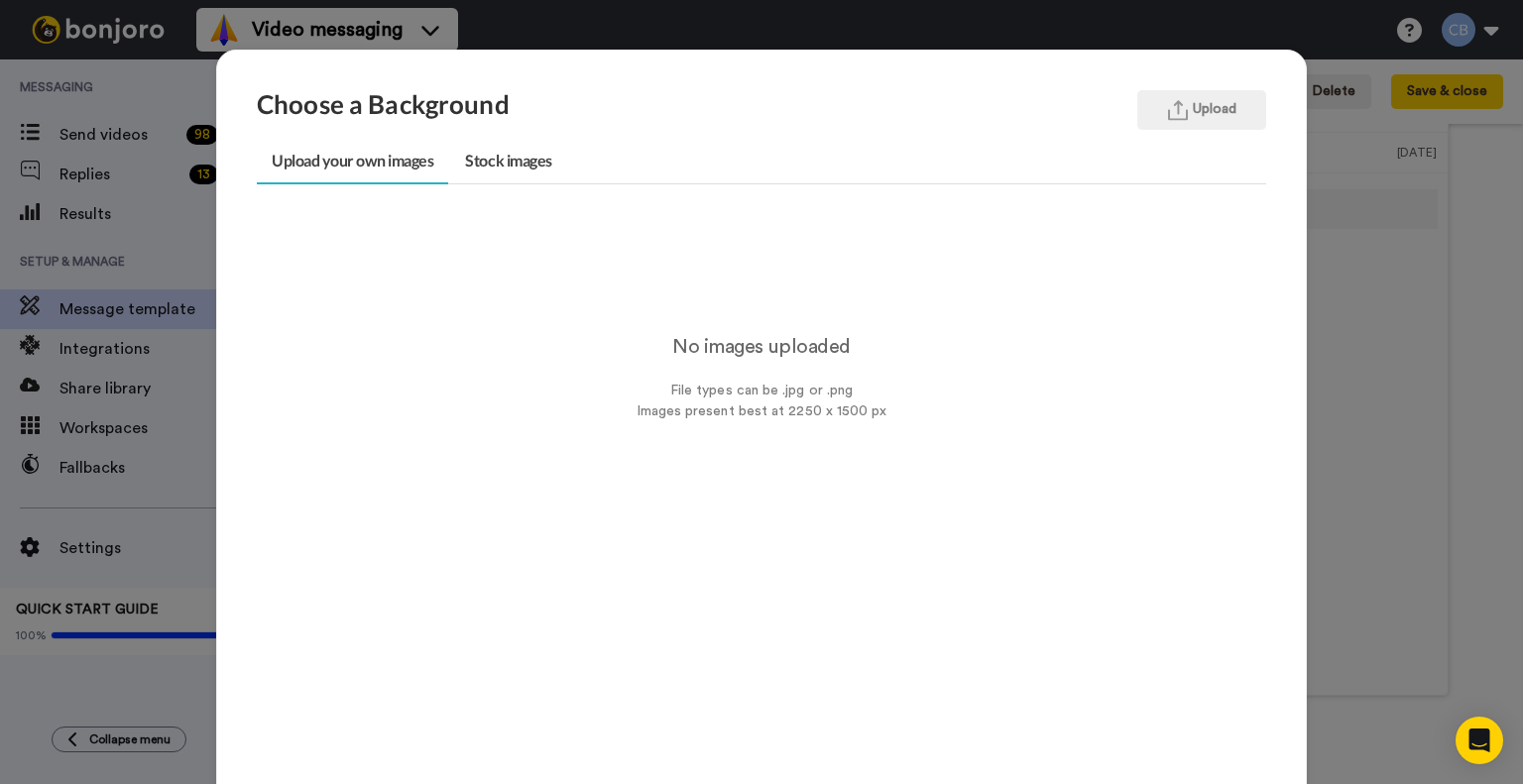 click on "Choose a Background  Upload Upload your own images Stock images No images uploaded File types can be .jpg or .png Images present best at 2250 x 1500 px None « ⟨ 1 2 ⟩ » Cancel Done" at bounding box center (762, 392) 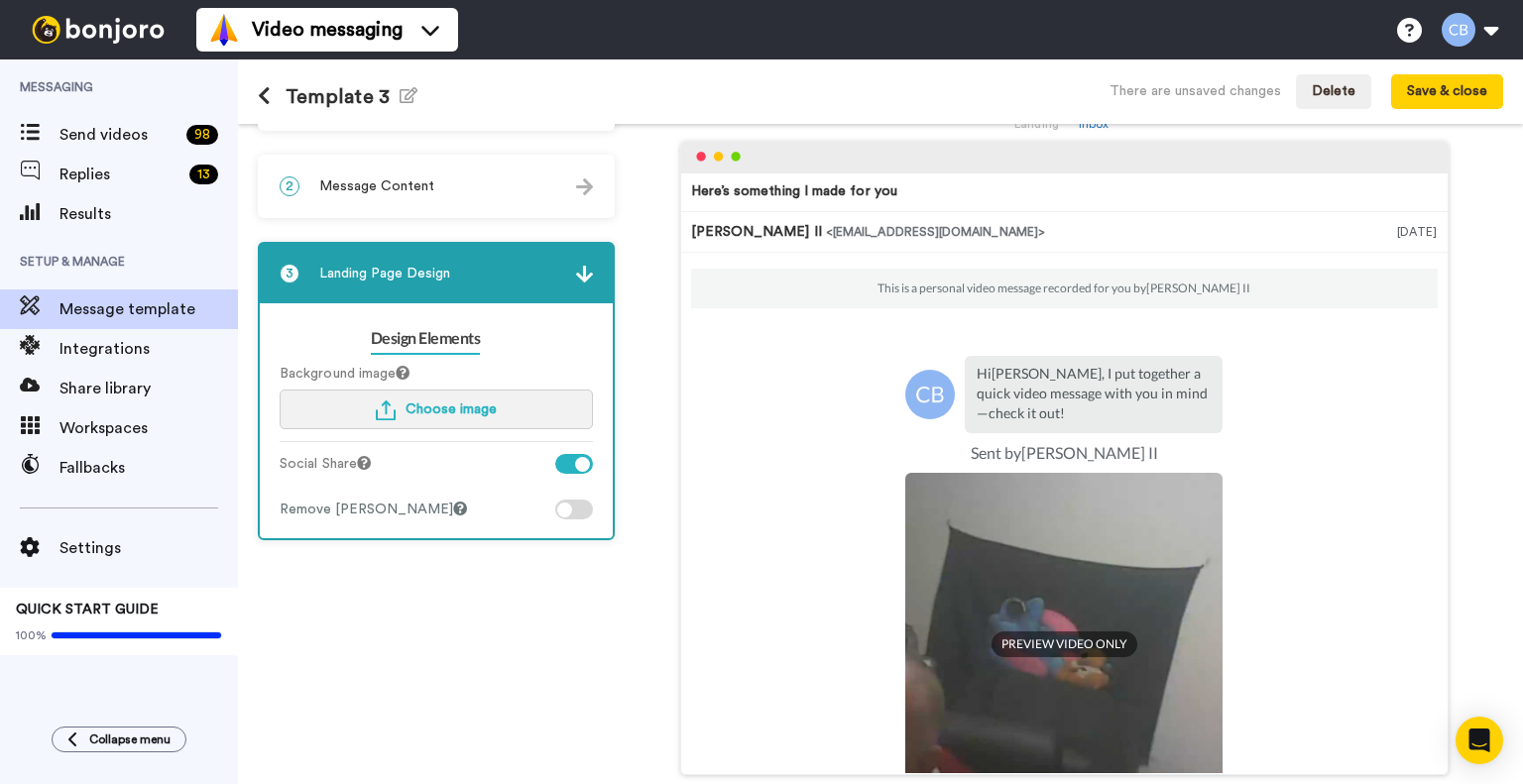 scroll, scrollTop: 0, scrollLeft: 0, axis: both 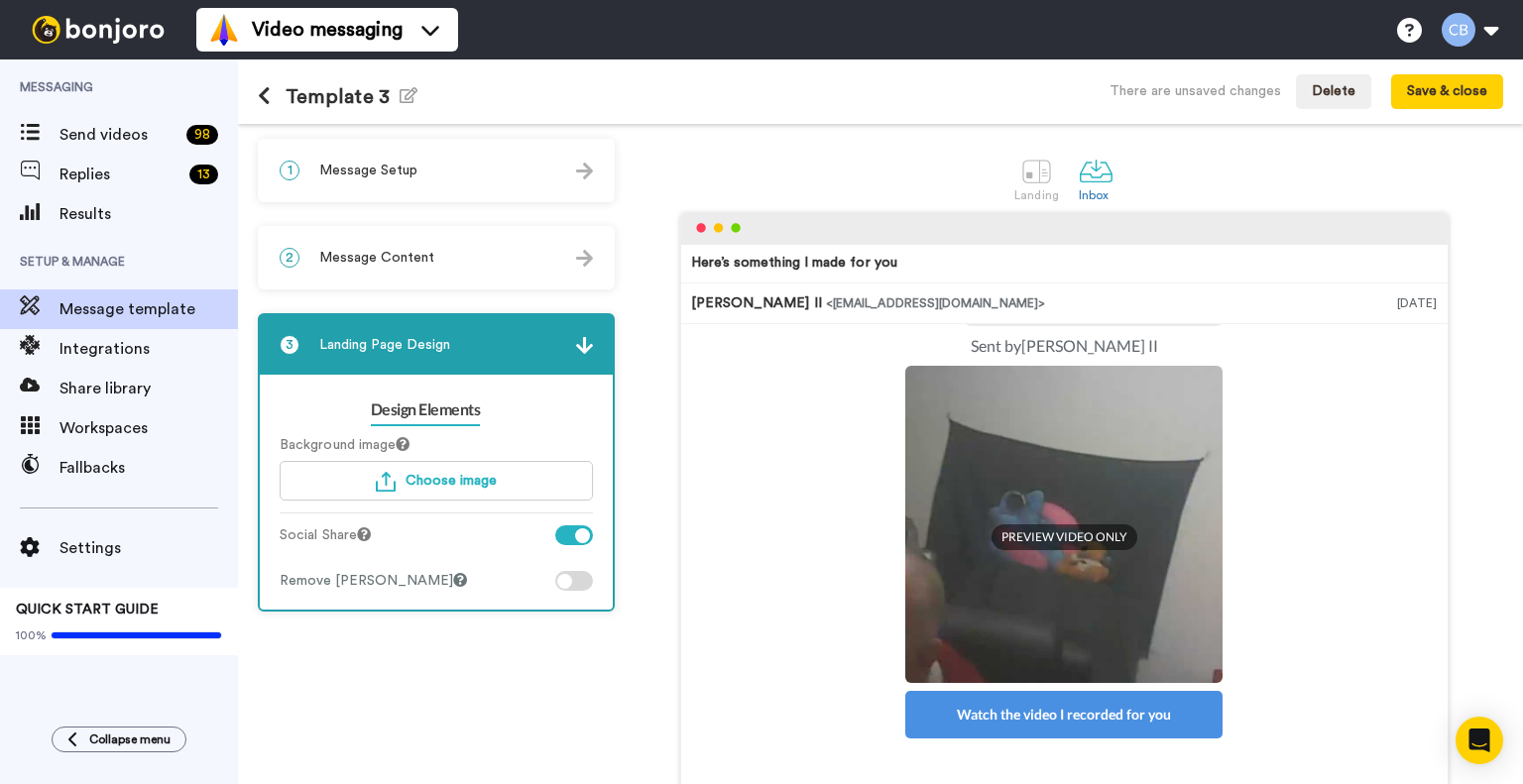 click on "1 Message Setup" at bounding box center (436, 170) 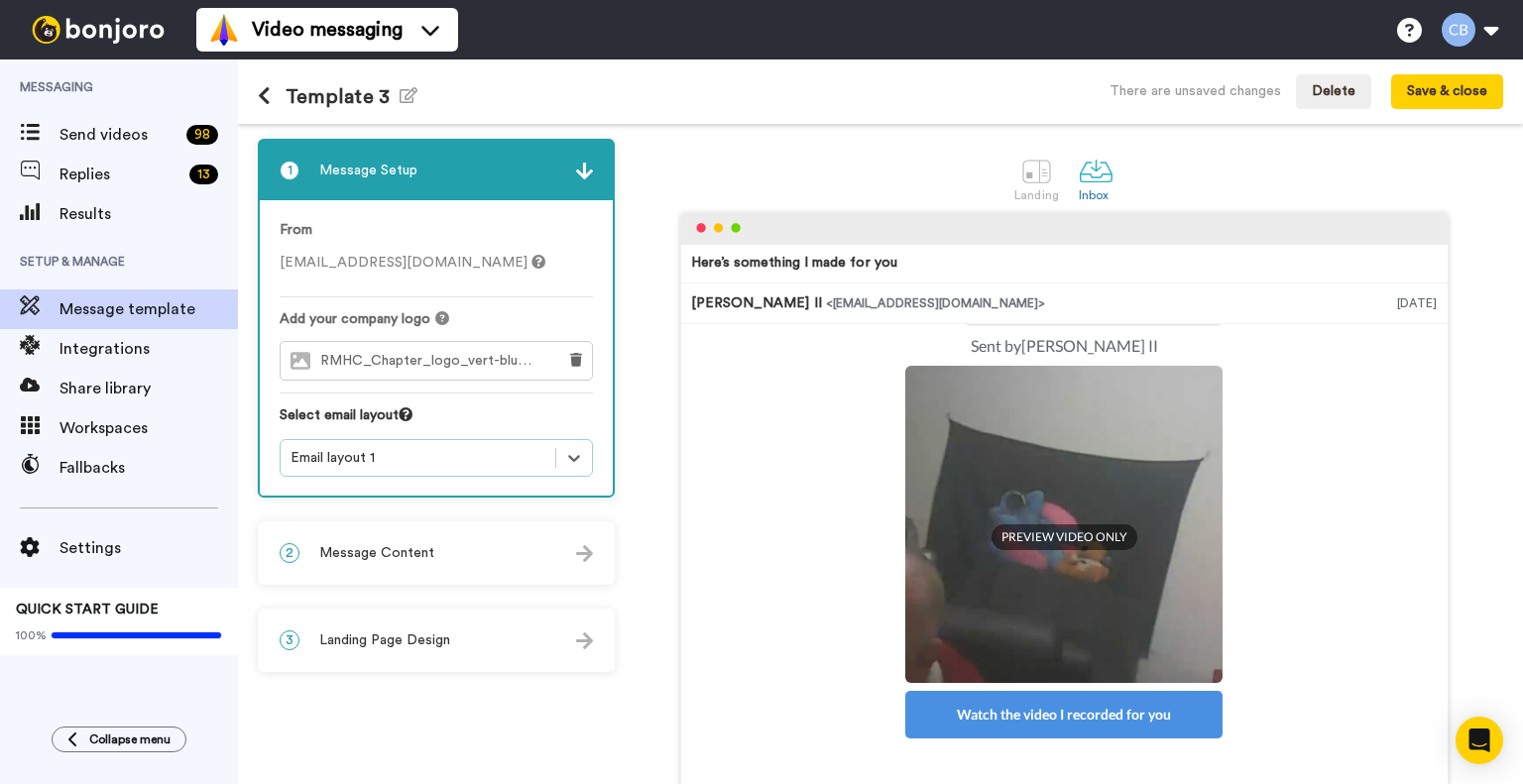 click on "Message Content" at bounding box center (377, 553) 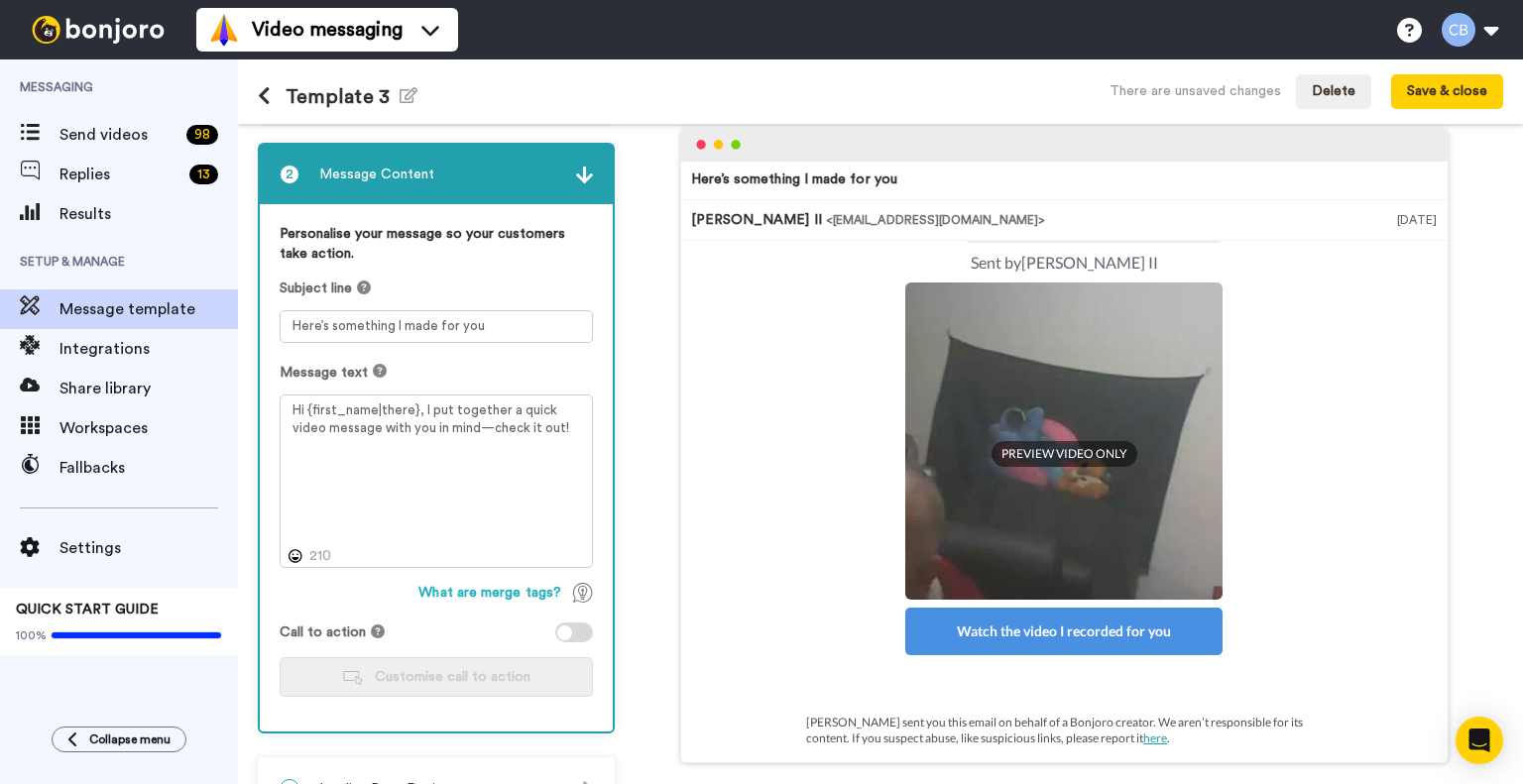 scroll, scrollTop: 151, scrollLeft: 0, axis: vertical 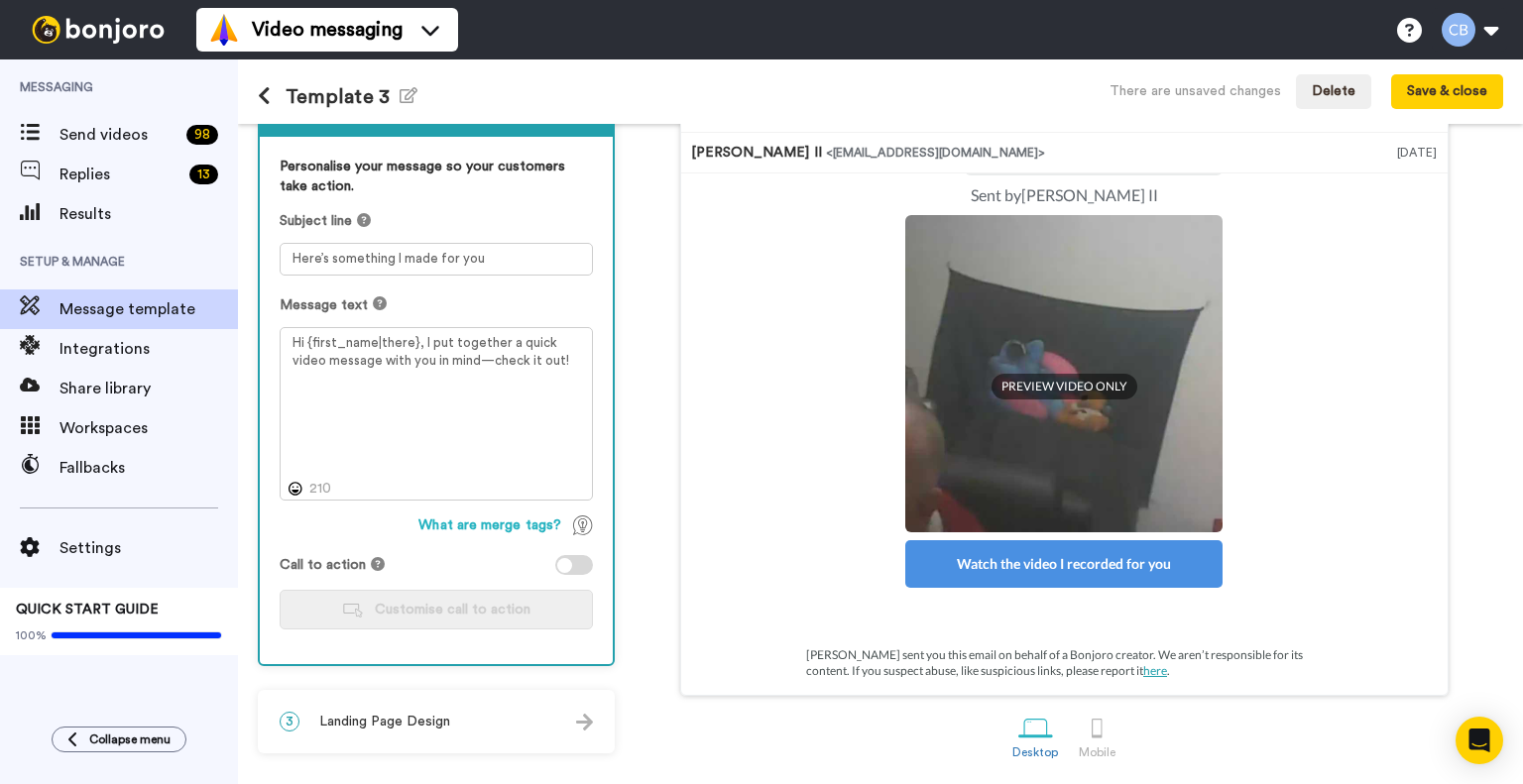 click on "3 Landing Page Design" at bounding box center (436, 722) 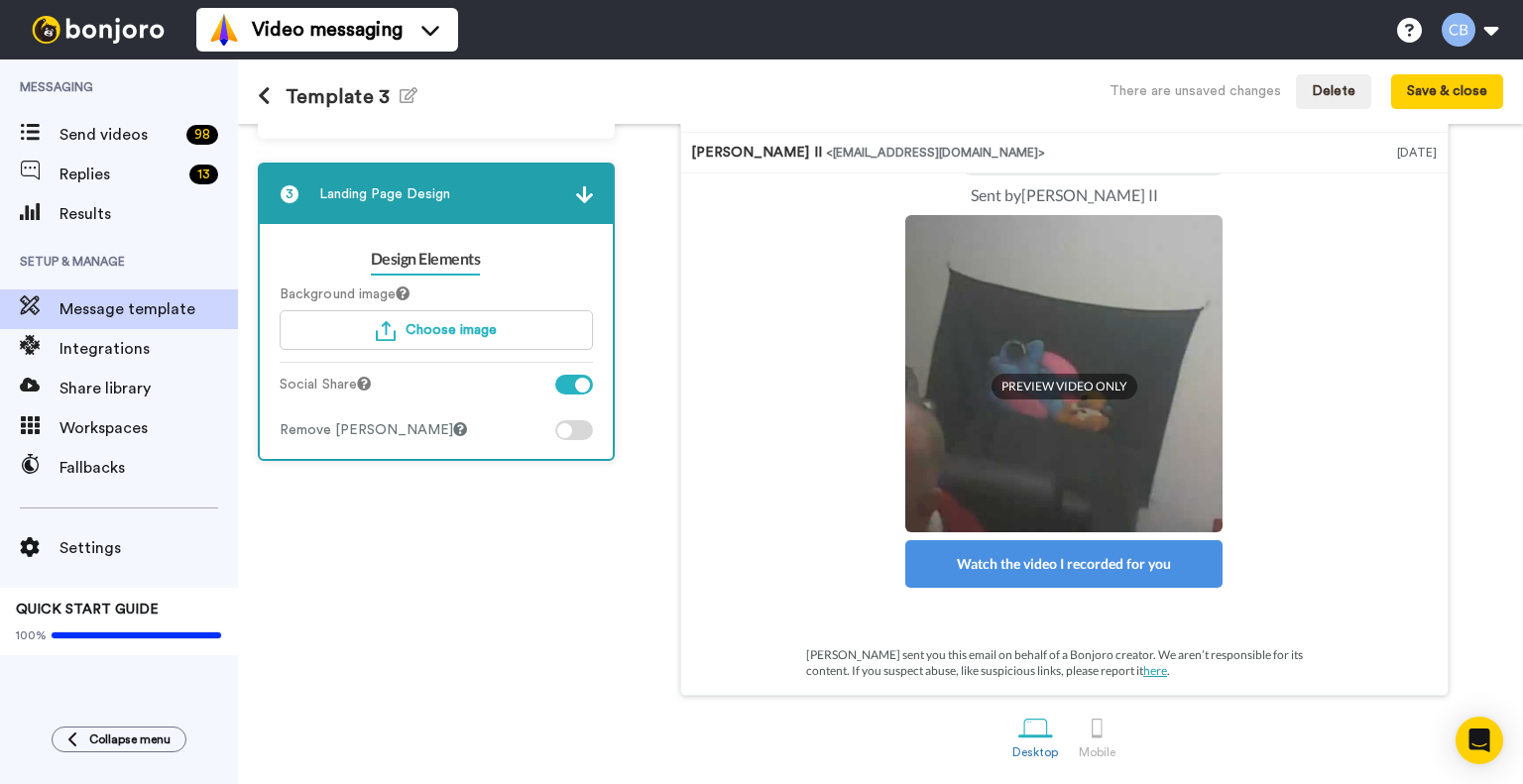 click at bounding box center [582, 385] 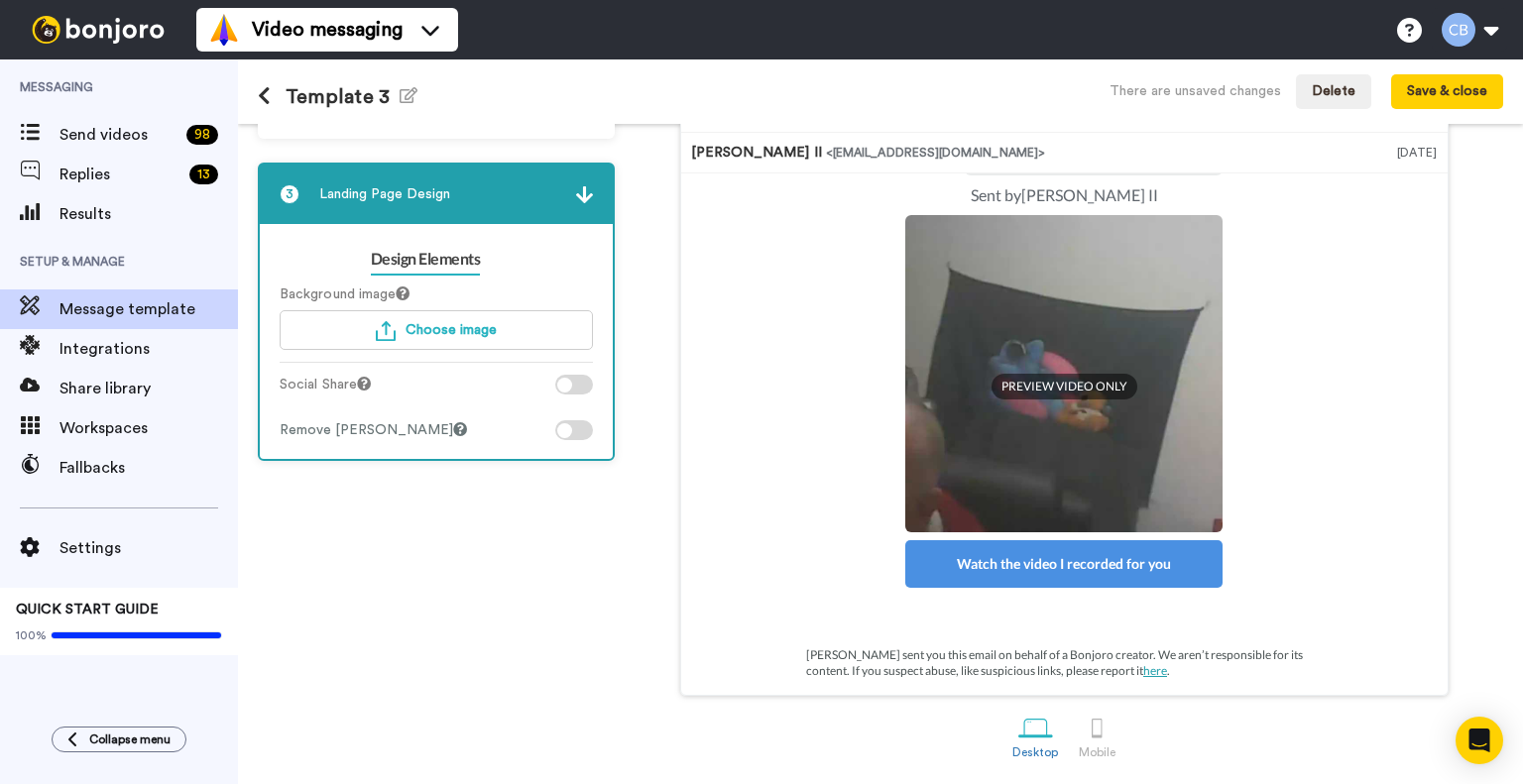 click at bounding box center [574, 385] 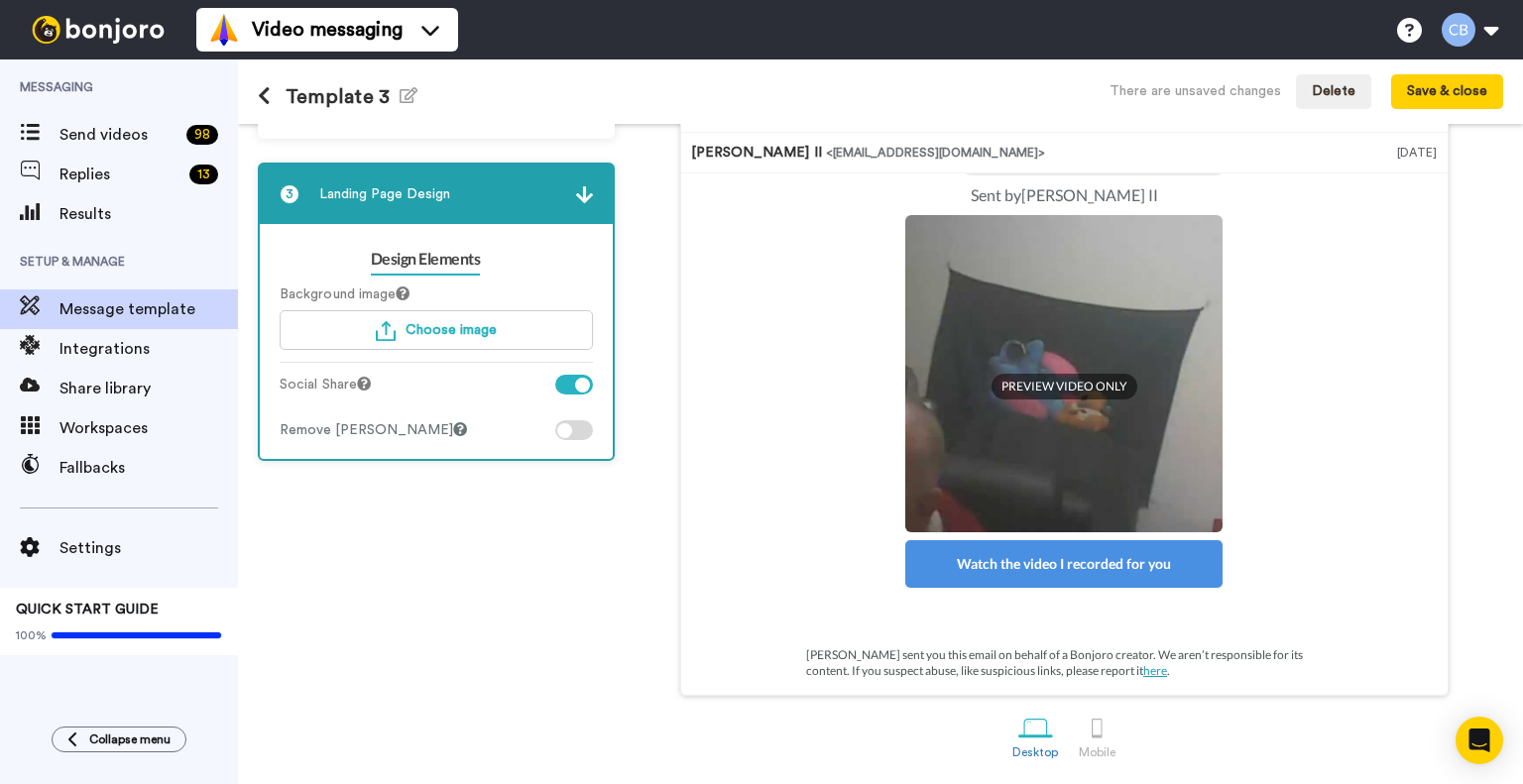 click at bounding box center [564, 430] 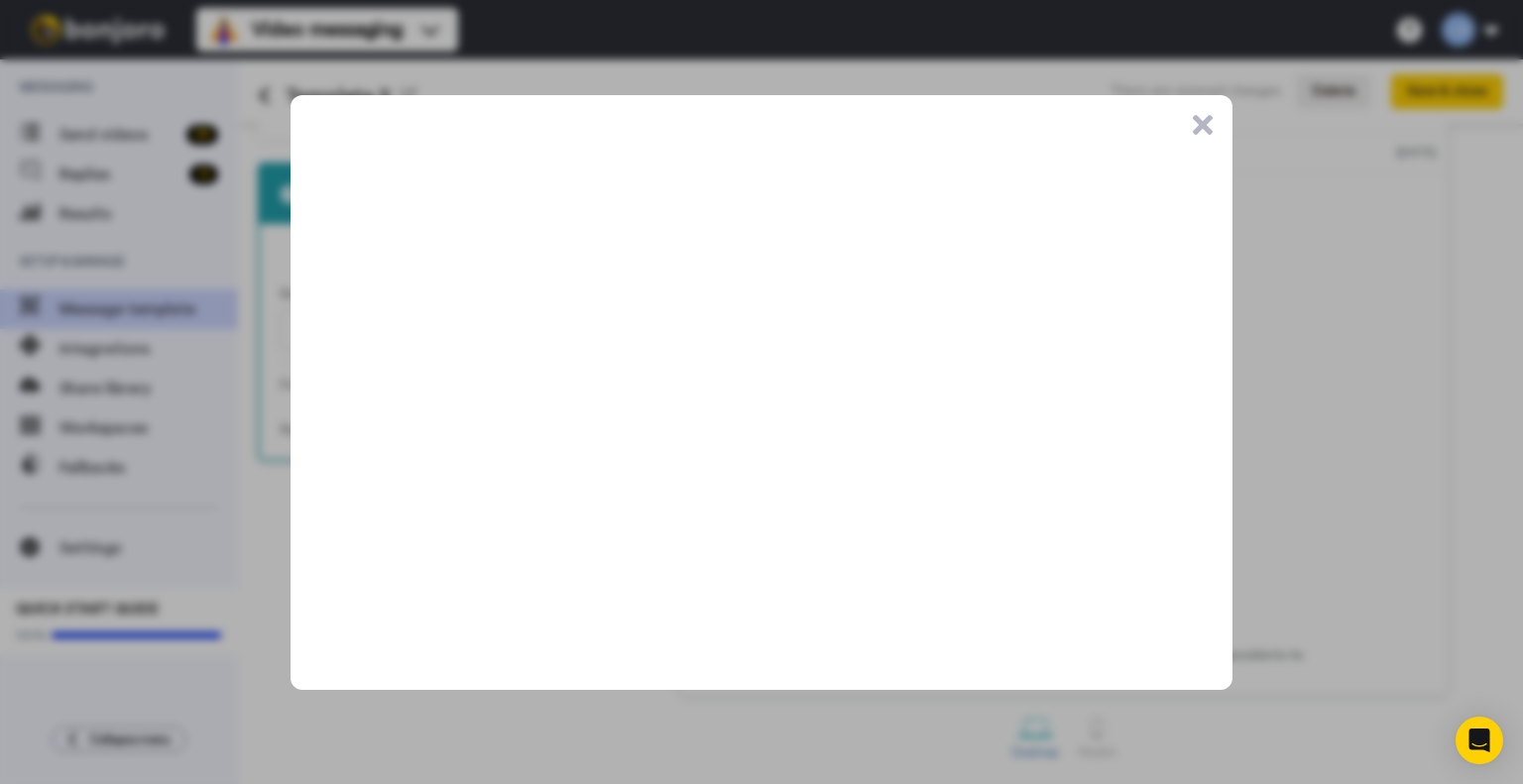 click on ".cls-1{stroke-width:0px;}" at bounding box center [1203, 125] 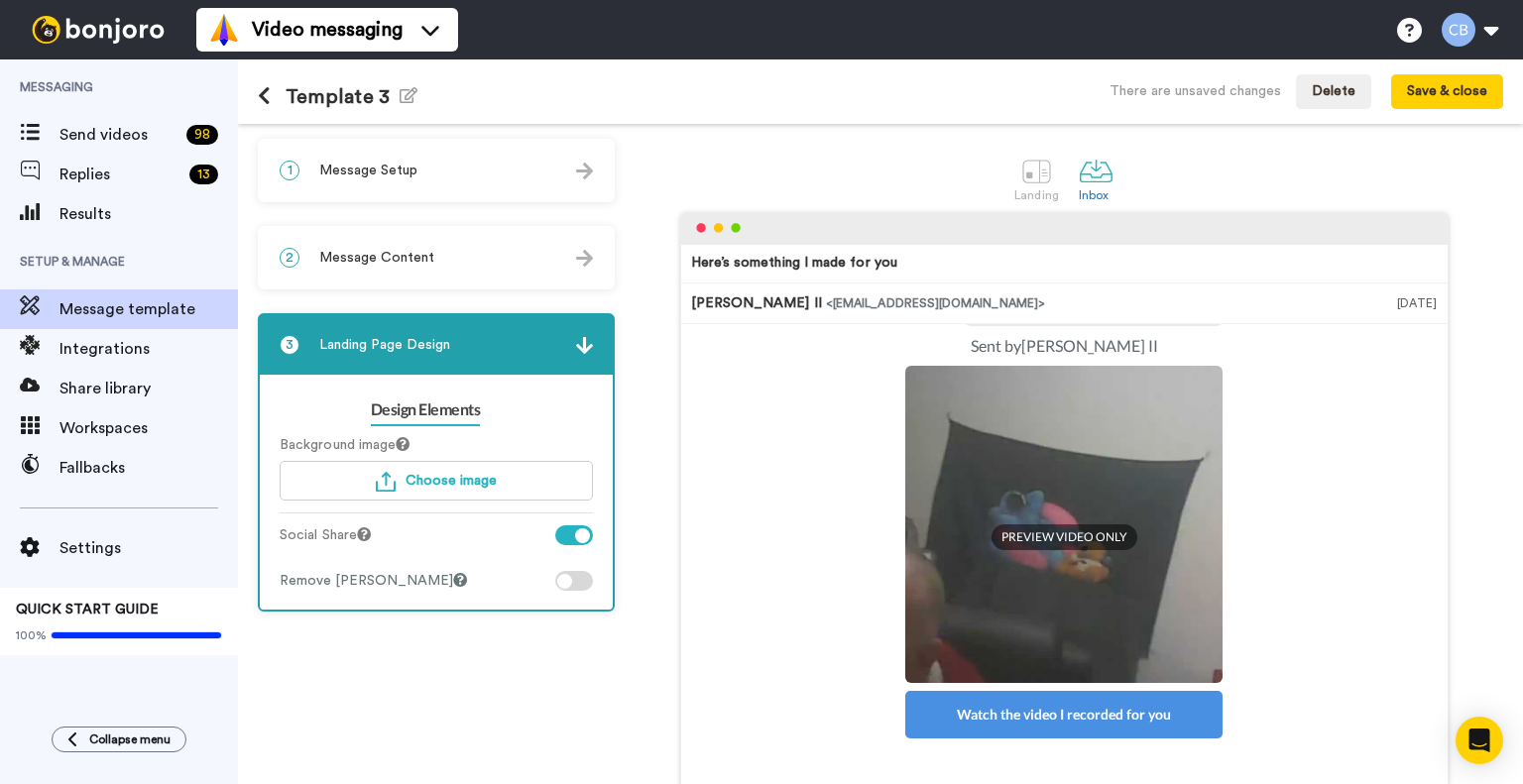 scroll, scrollTop: 0, scrollLeft: 0, axis: both 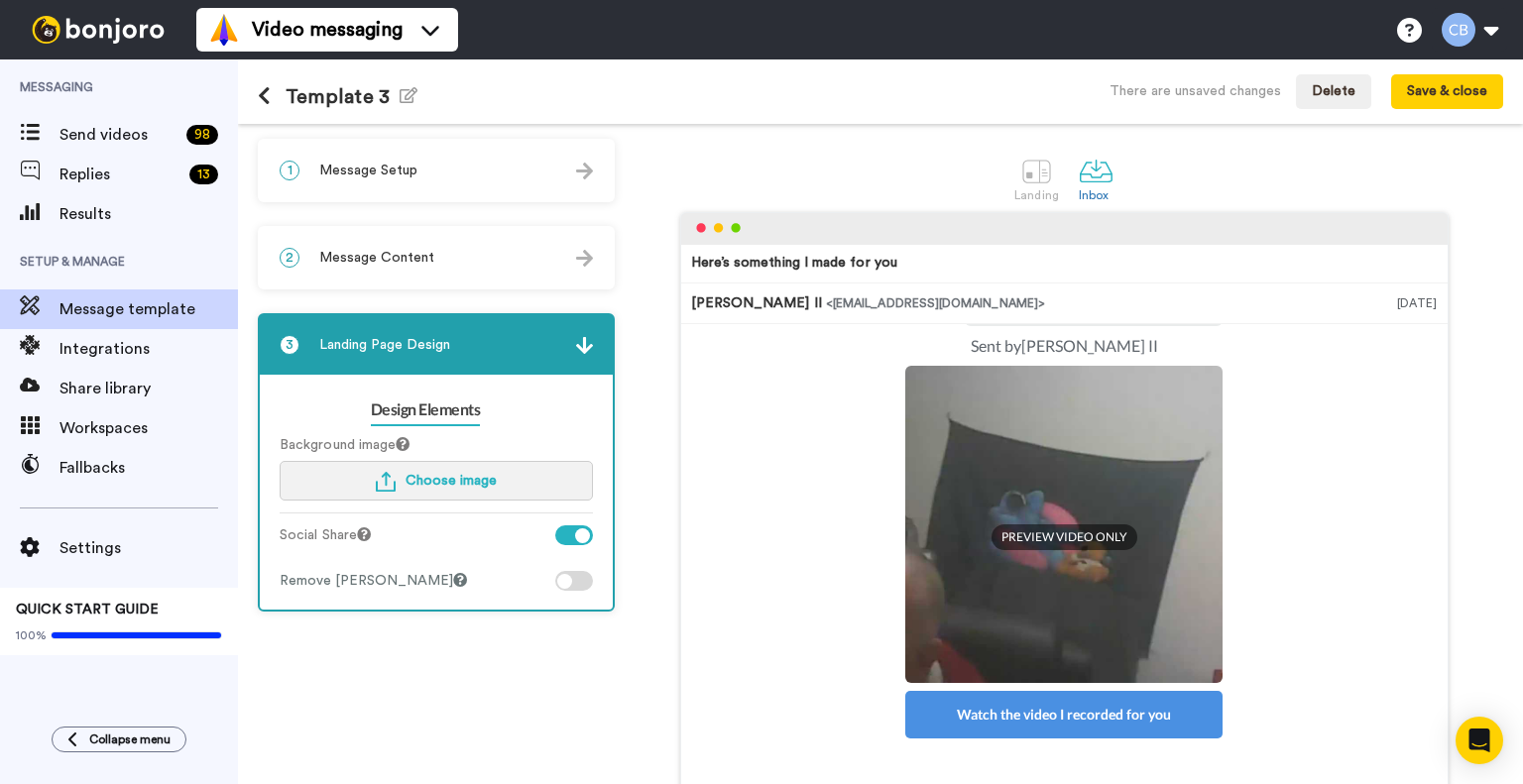 click on "Choose image" at bounding box center [451, 481] 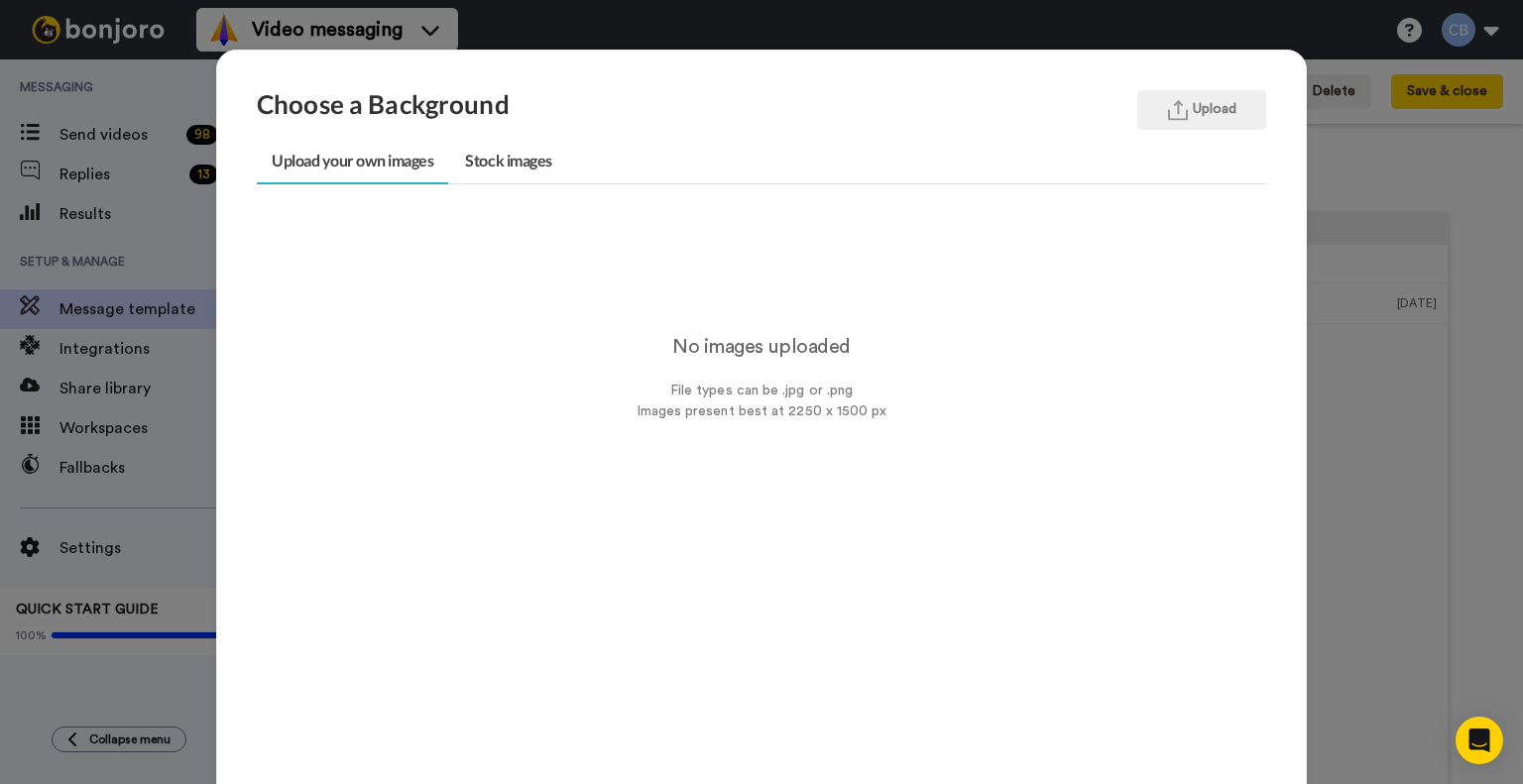 click on "Choose a Background  Upload Upload your own images Stock images No images uploaded File types can be .jpg or .png Images present best at 2250 x 1500 px None « ⟨ 1 2 ⟩ » Cancel Done" at bounding box center (762, 392) 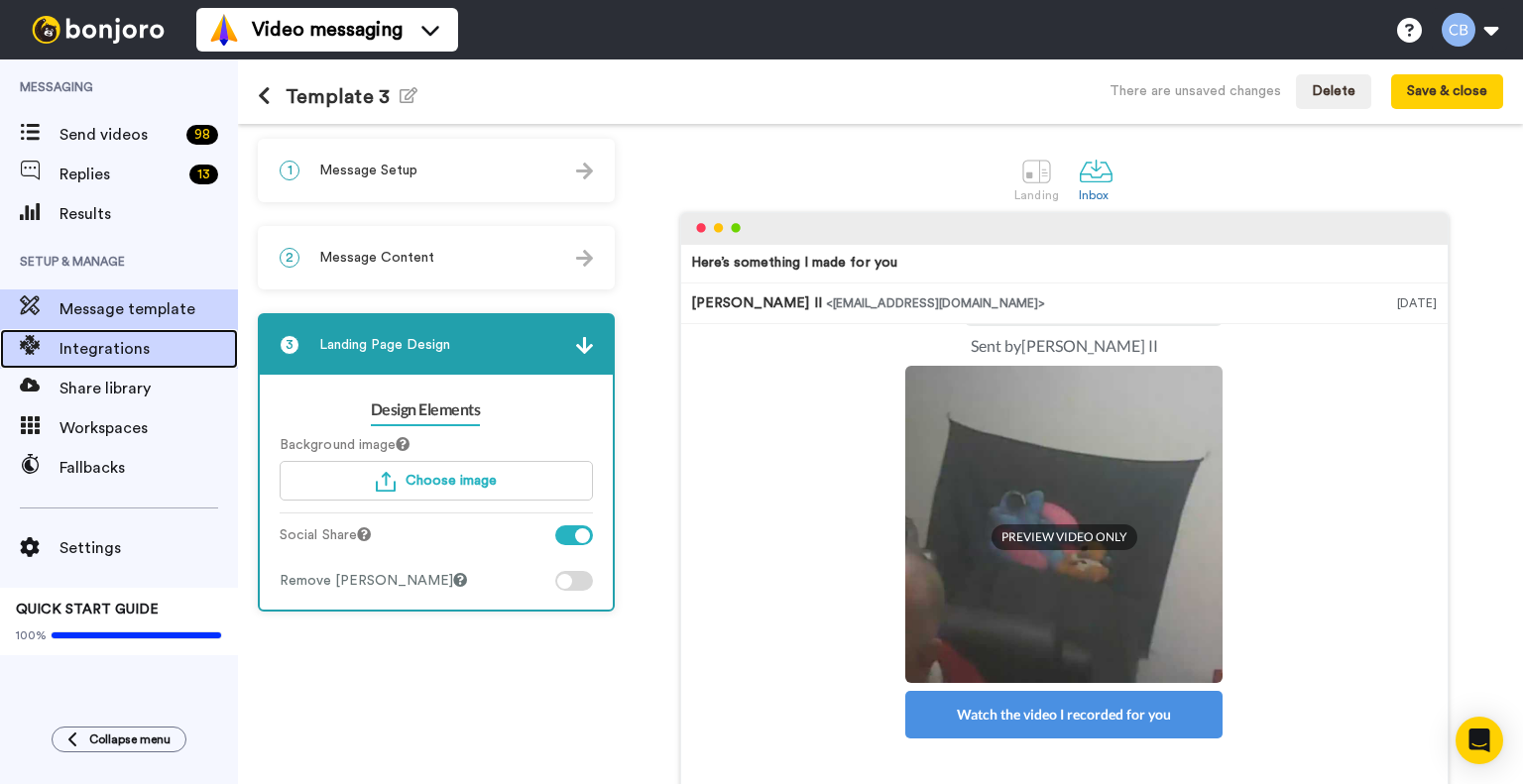 click on "Integrations" at bounding box center [149, 349] 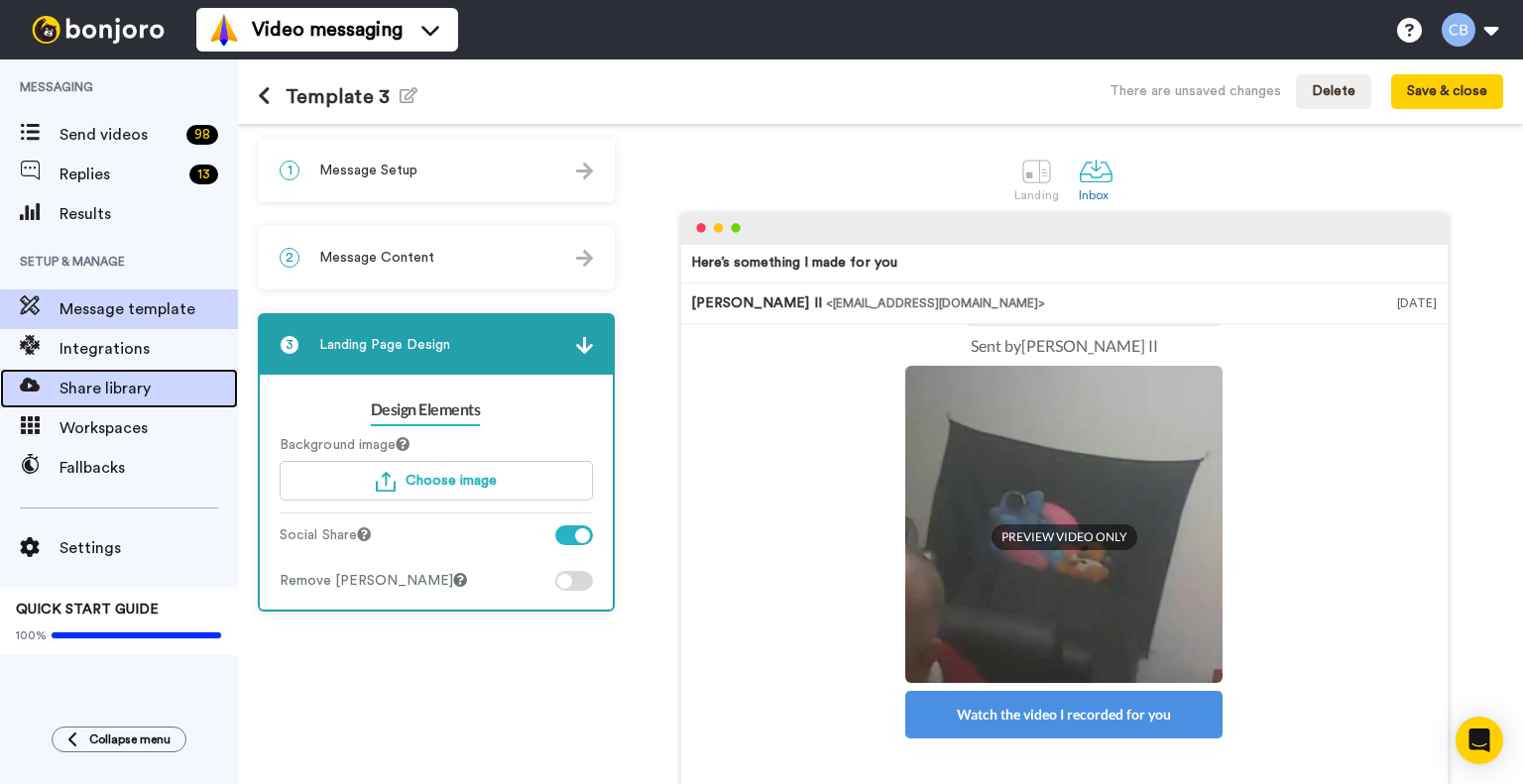 click on "Share library" at bounding box center [149, 389] 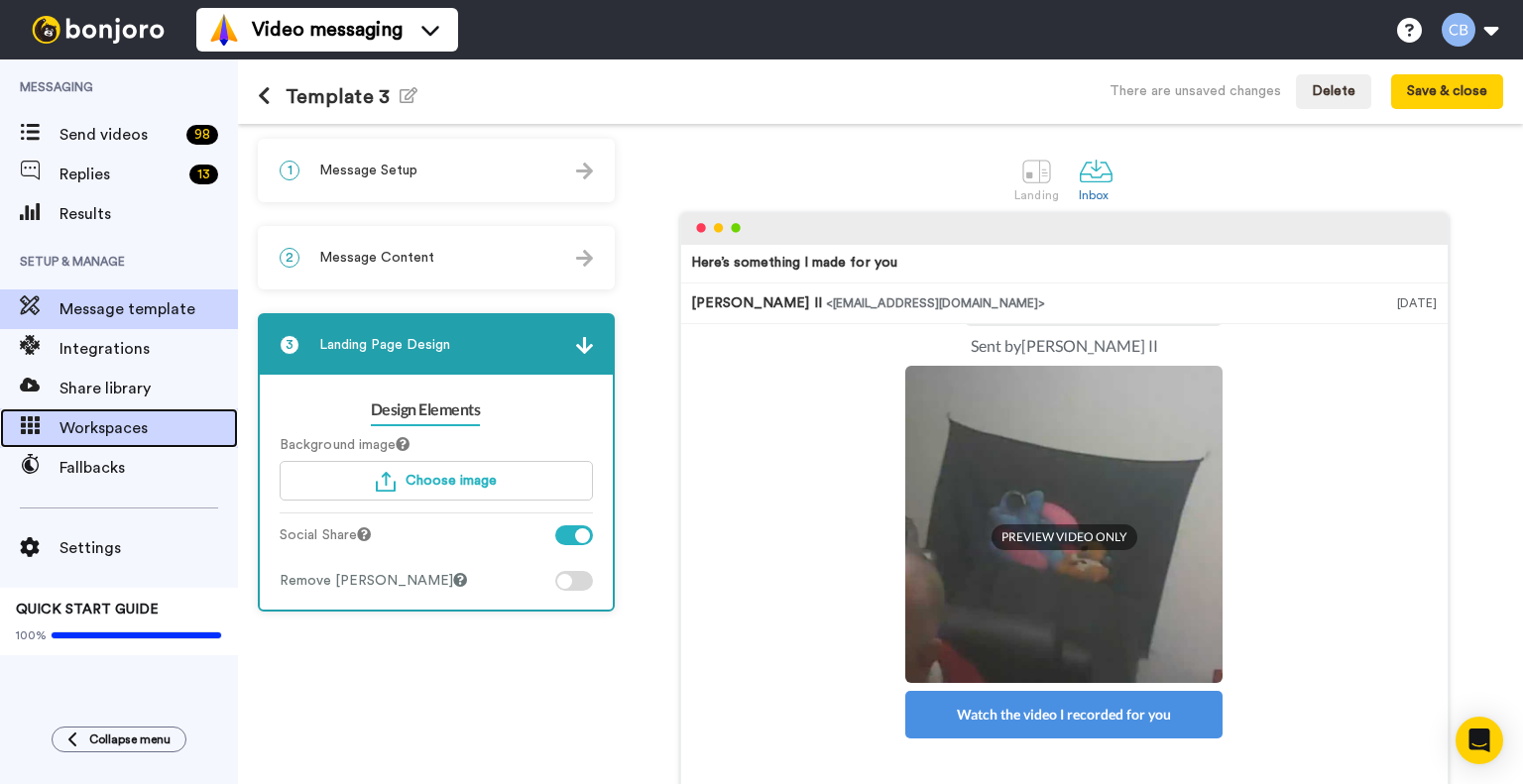 click on "Workspaces" at bounding box center (149, 428) 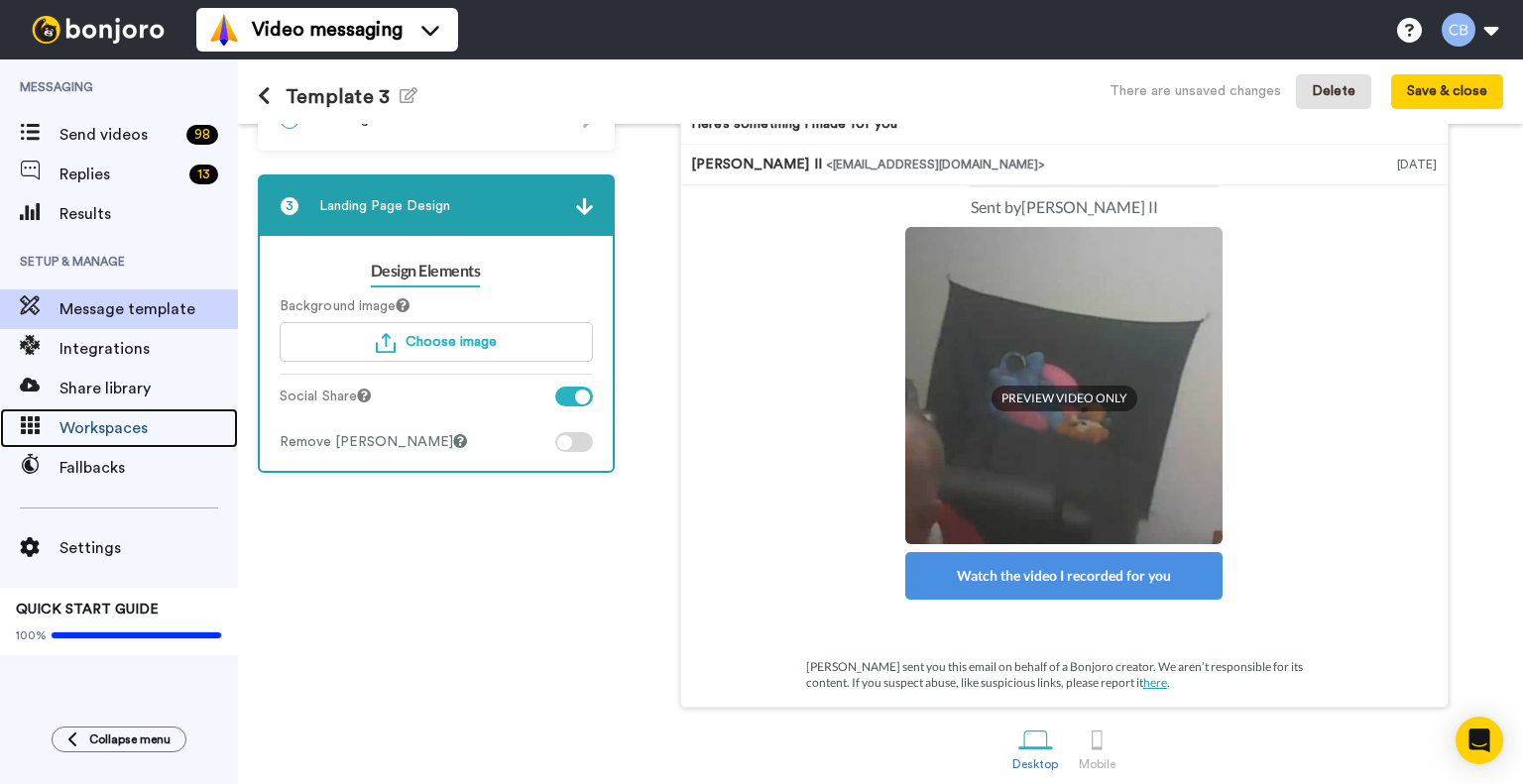 scroll, scrollTop: 151, scrollLeft: 0, axis: vertical 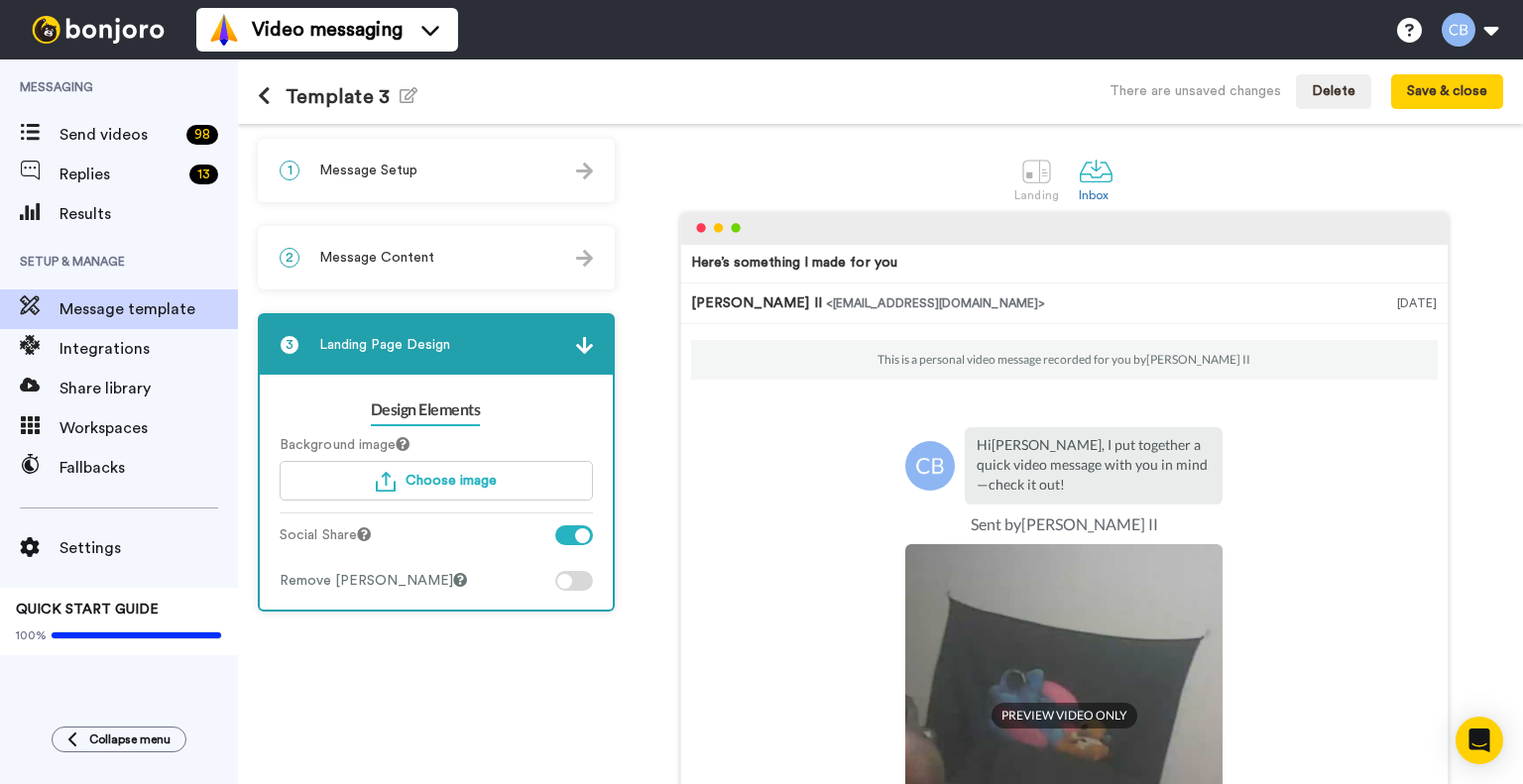 click on "1 Message Setup" at bounding box center (436, 170) 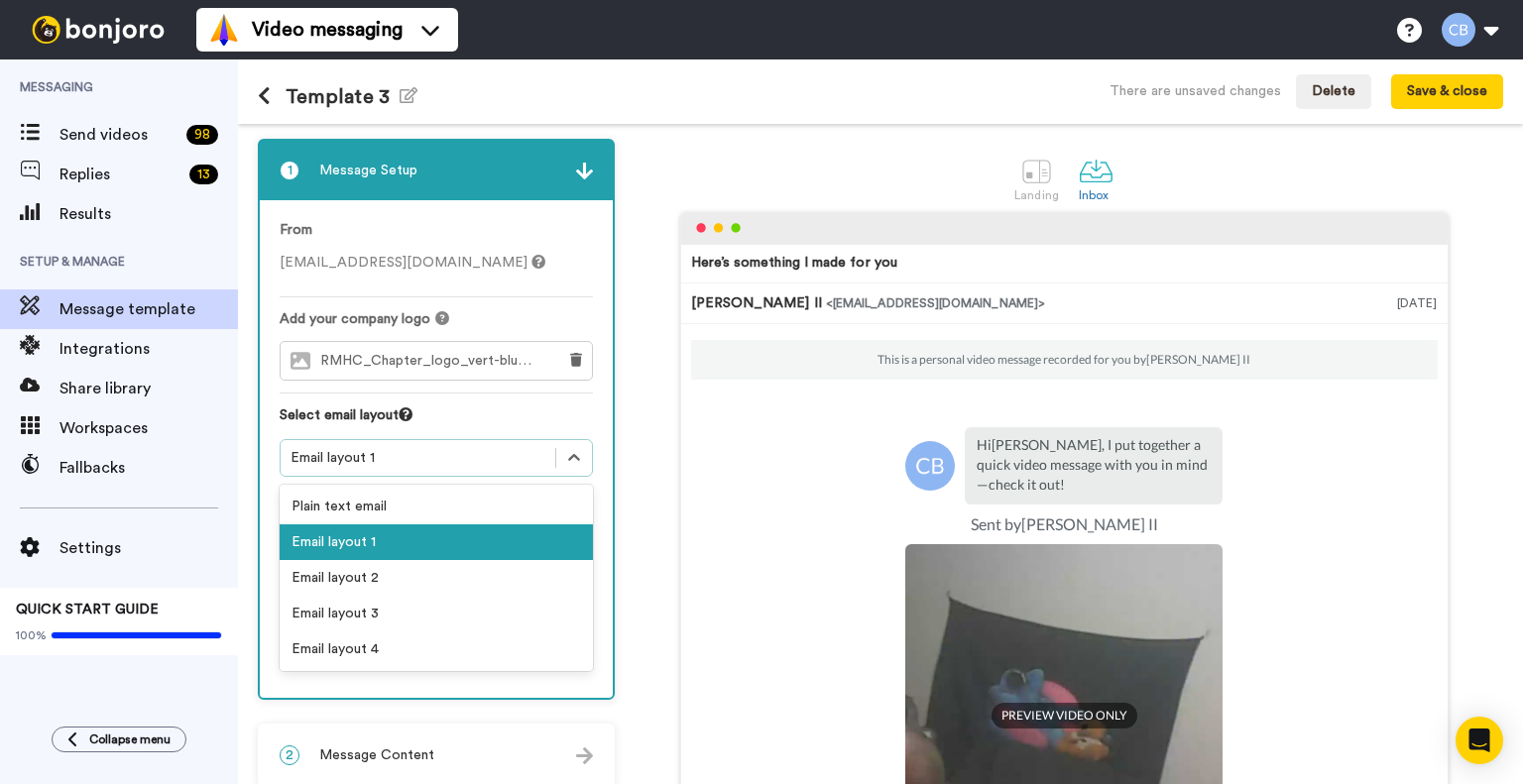 click on "Email layout 1" at bounding box center (417, 458) 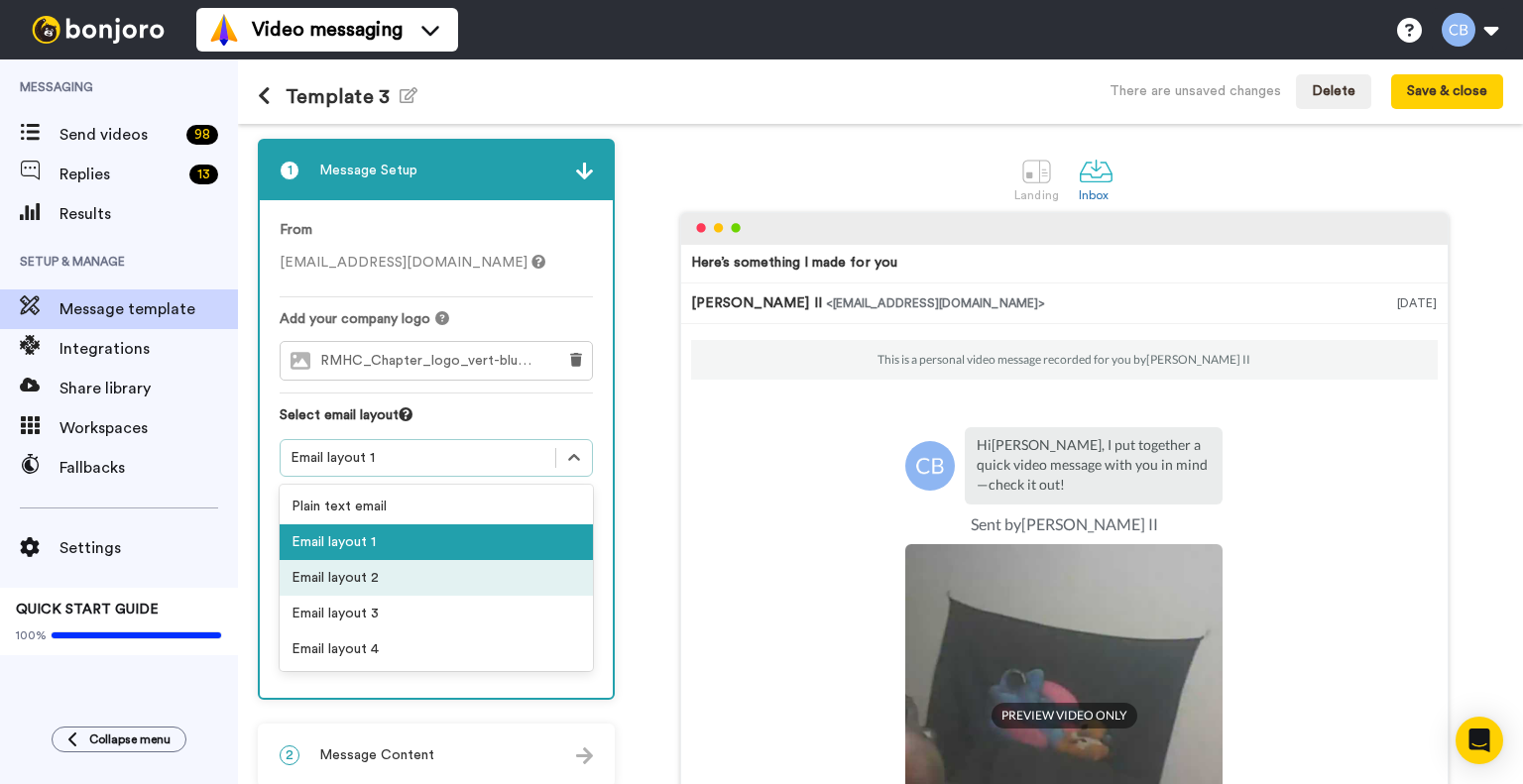 click on "Email layout 2" at bounding box center (436, 578) 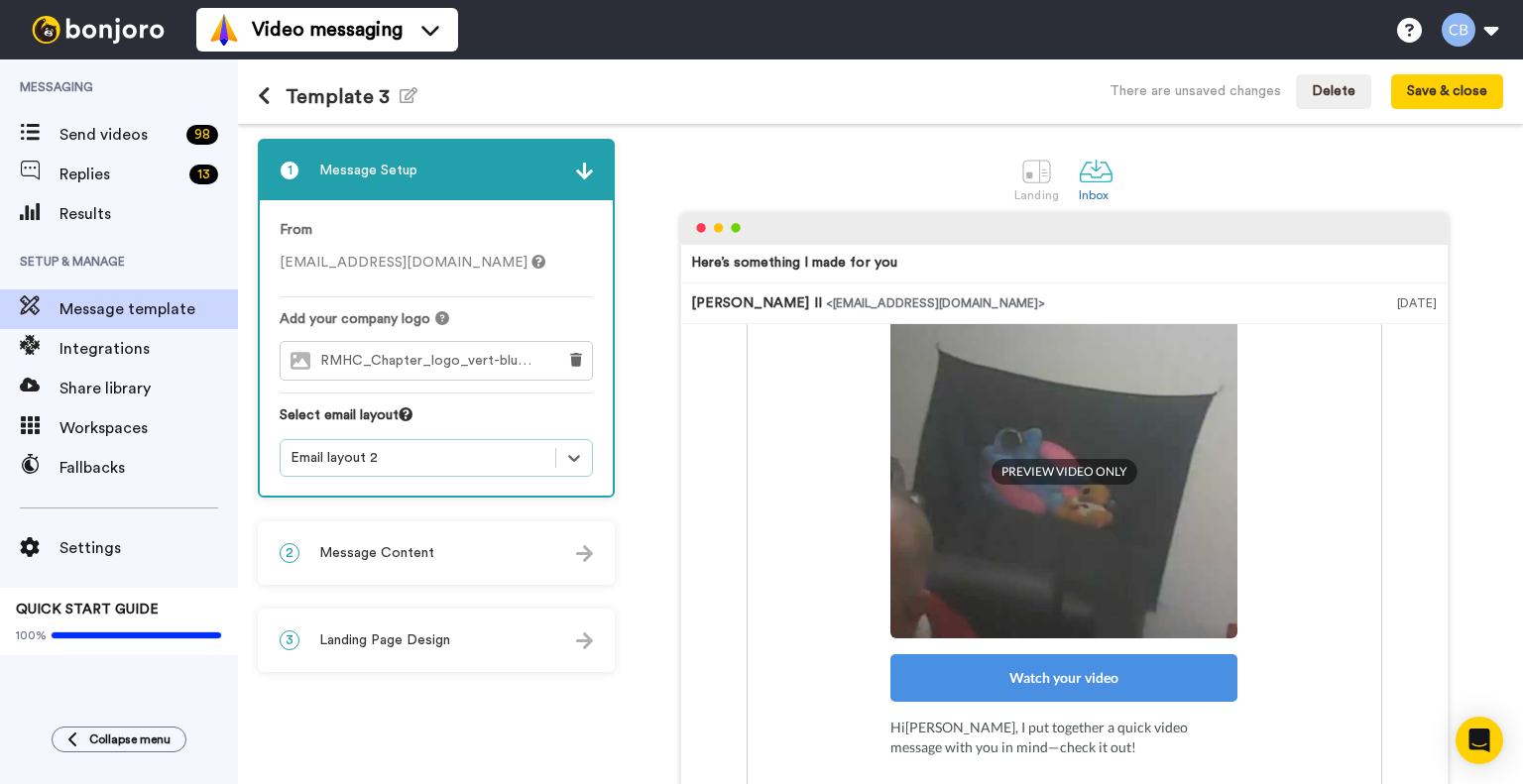 scroll, scrollTop: 303, scrollLeft: 0, axis: vertical 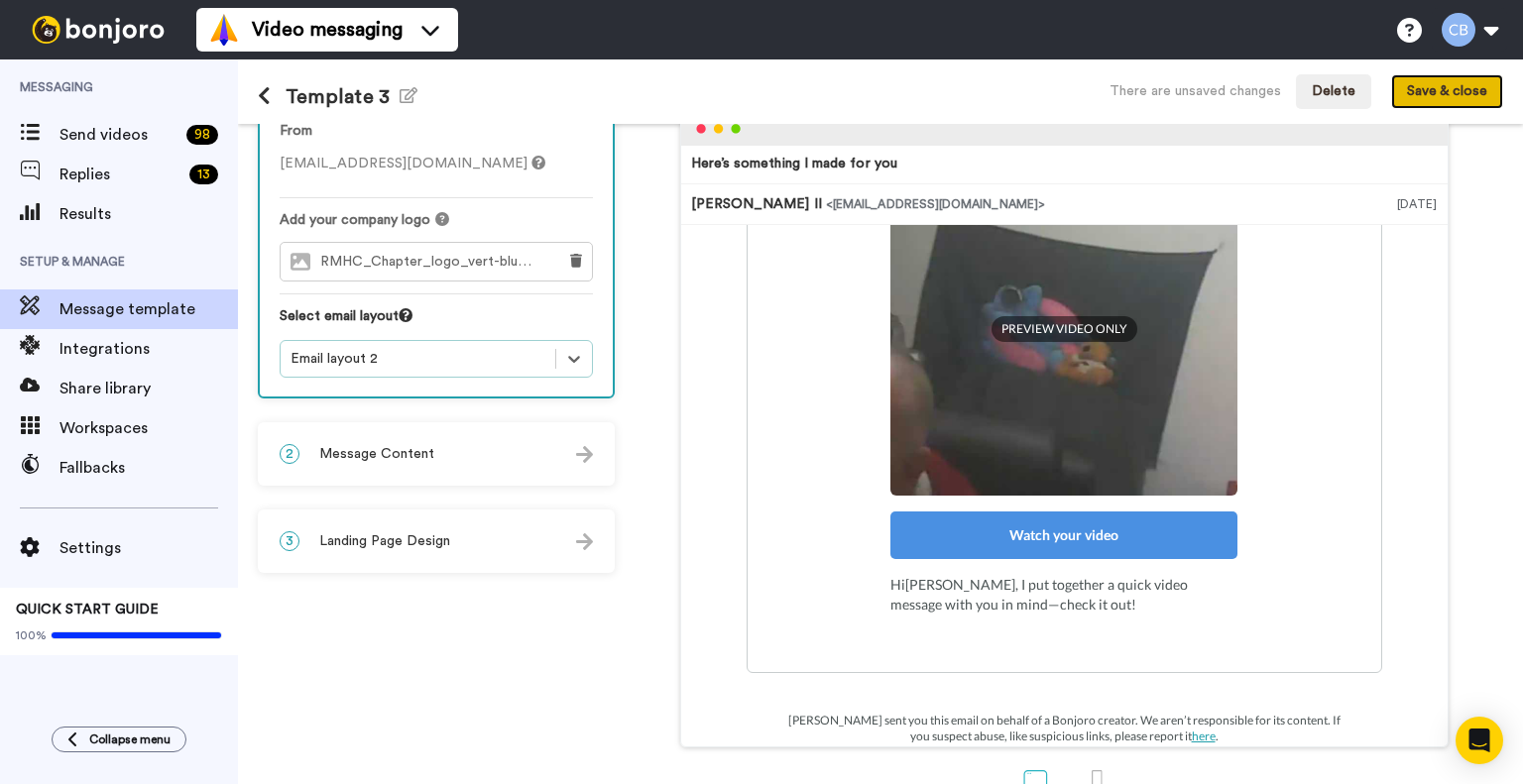 click on "Save & close" at bounding box center (1447, 92) 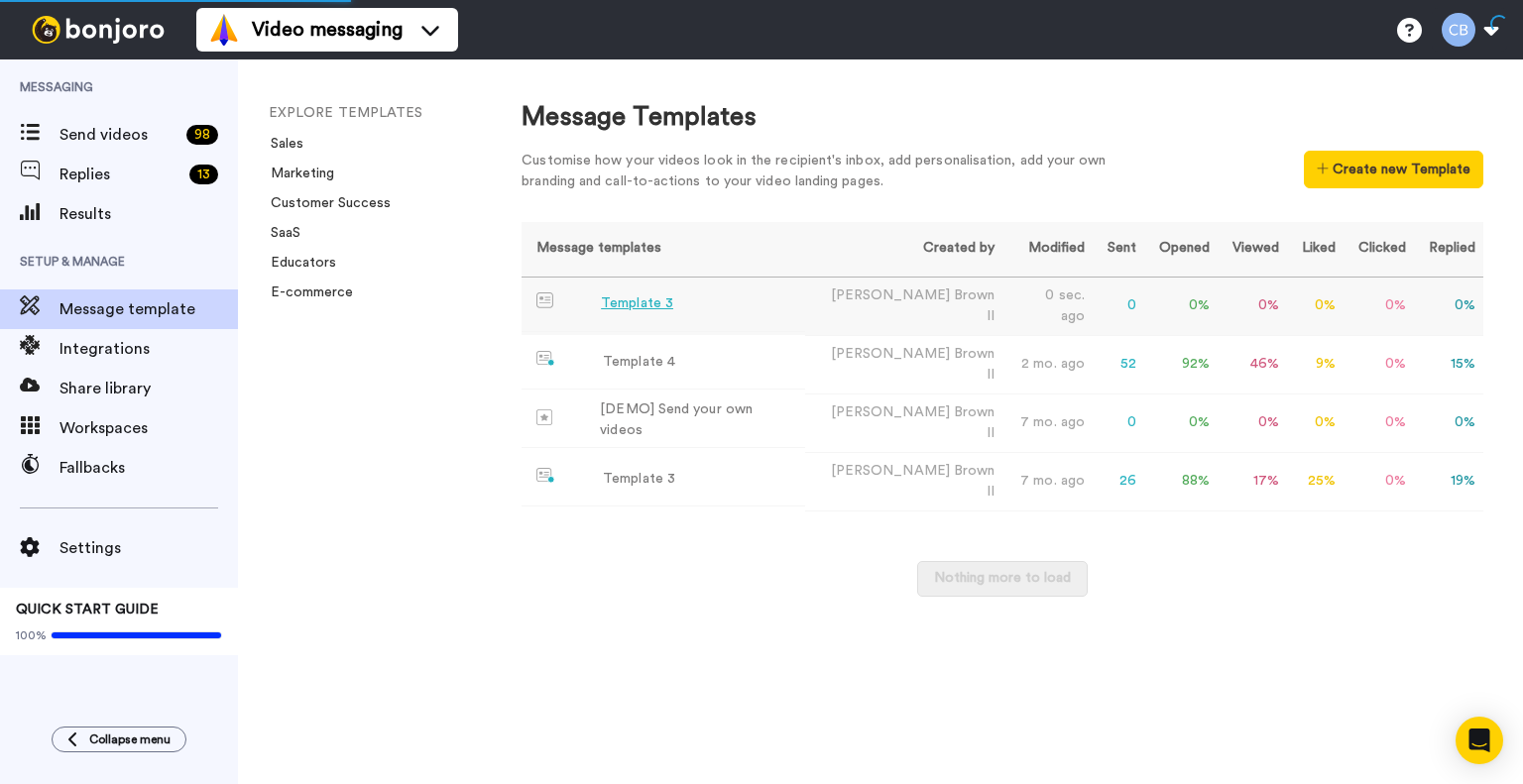 click on "Template 3" at bounding box center [637, 303] 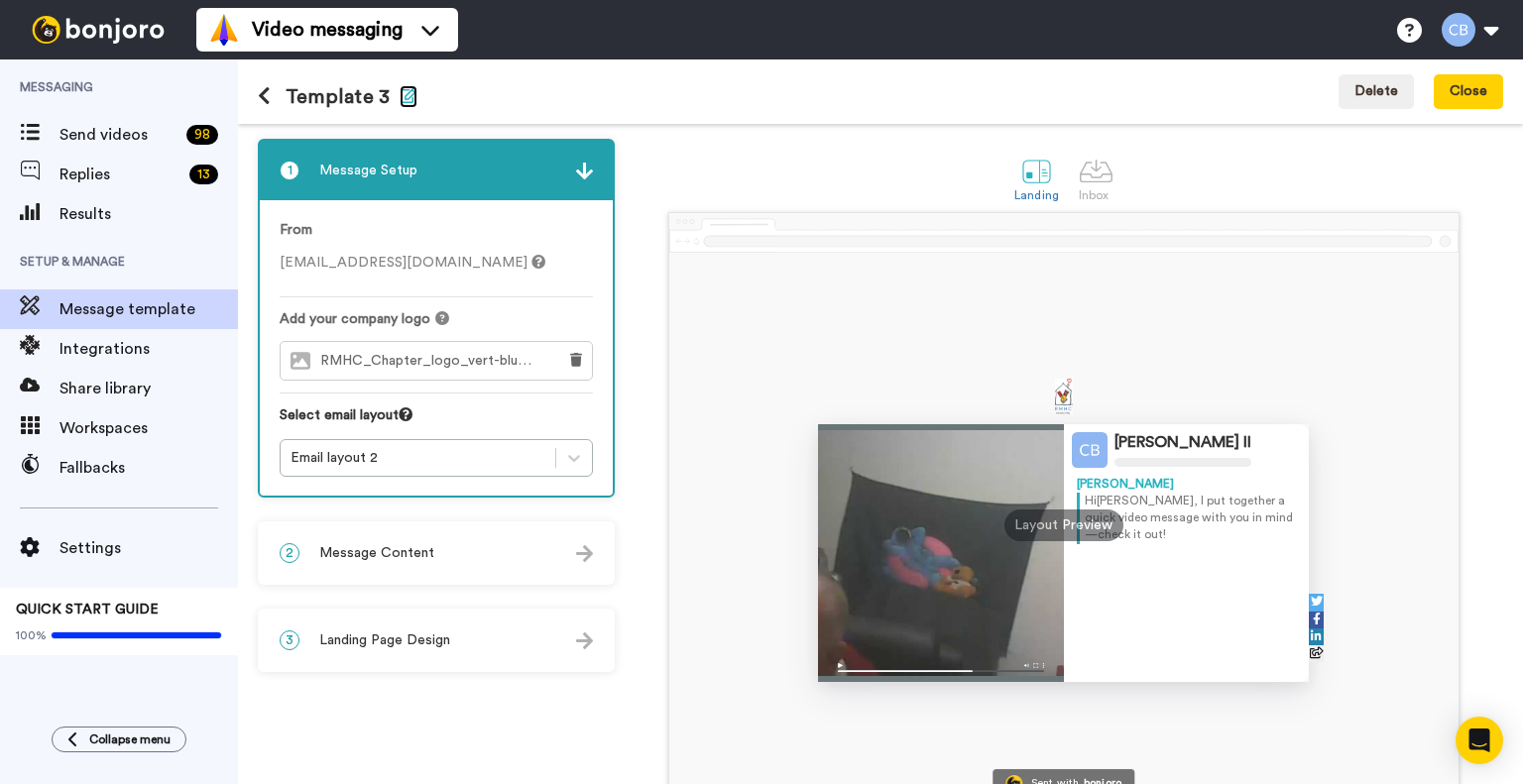 click at bounding box center [409, 95] 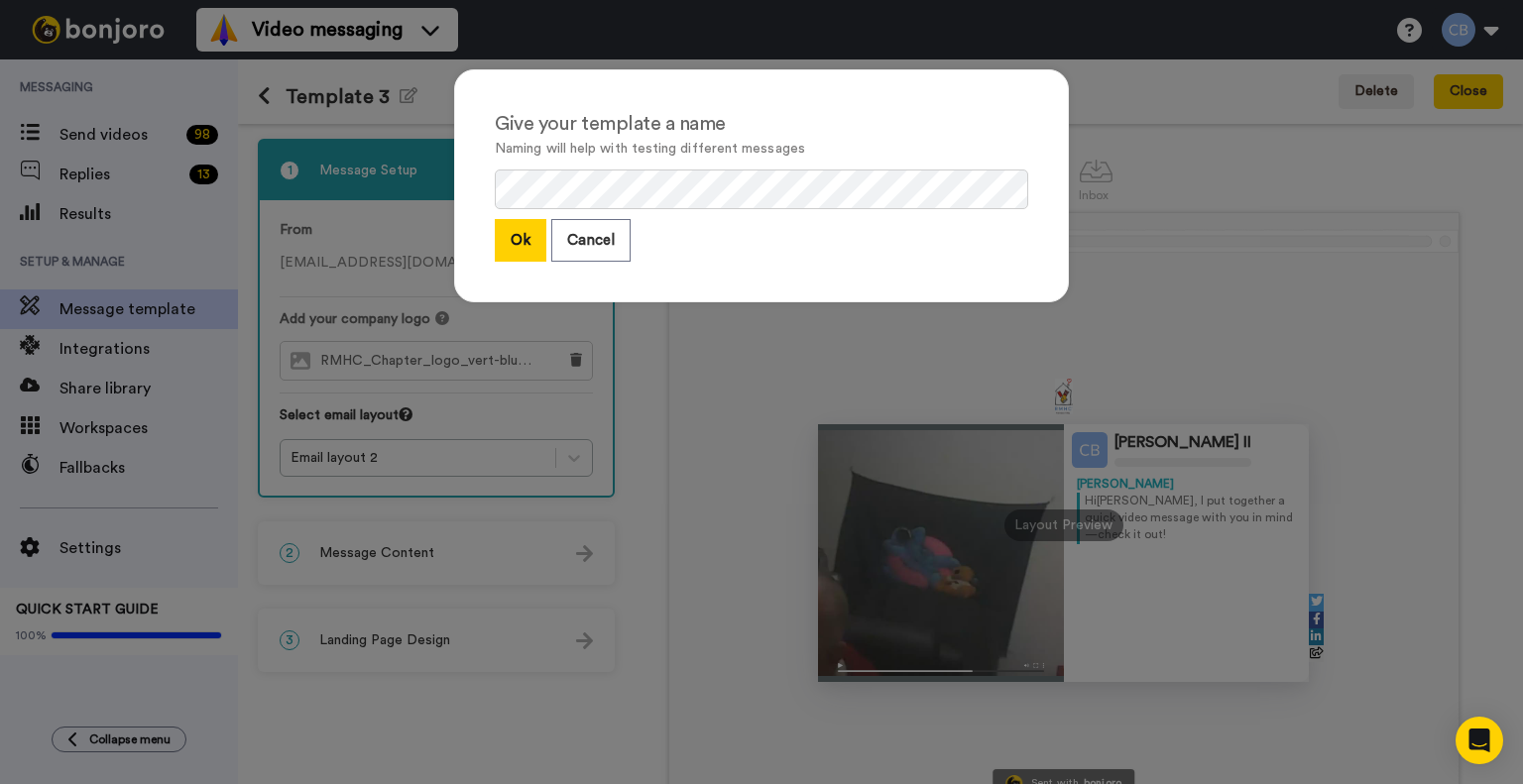 click on "Ok" at bounding box center (521, 240) 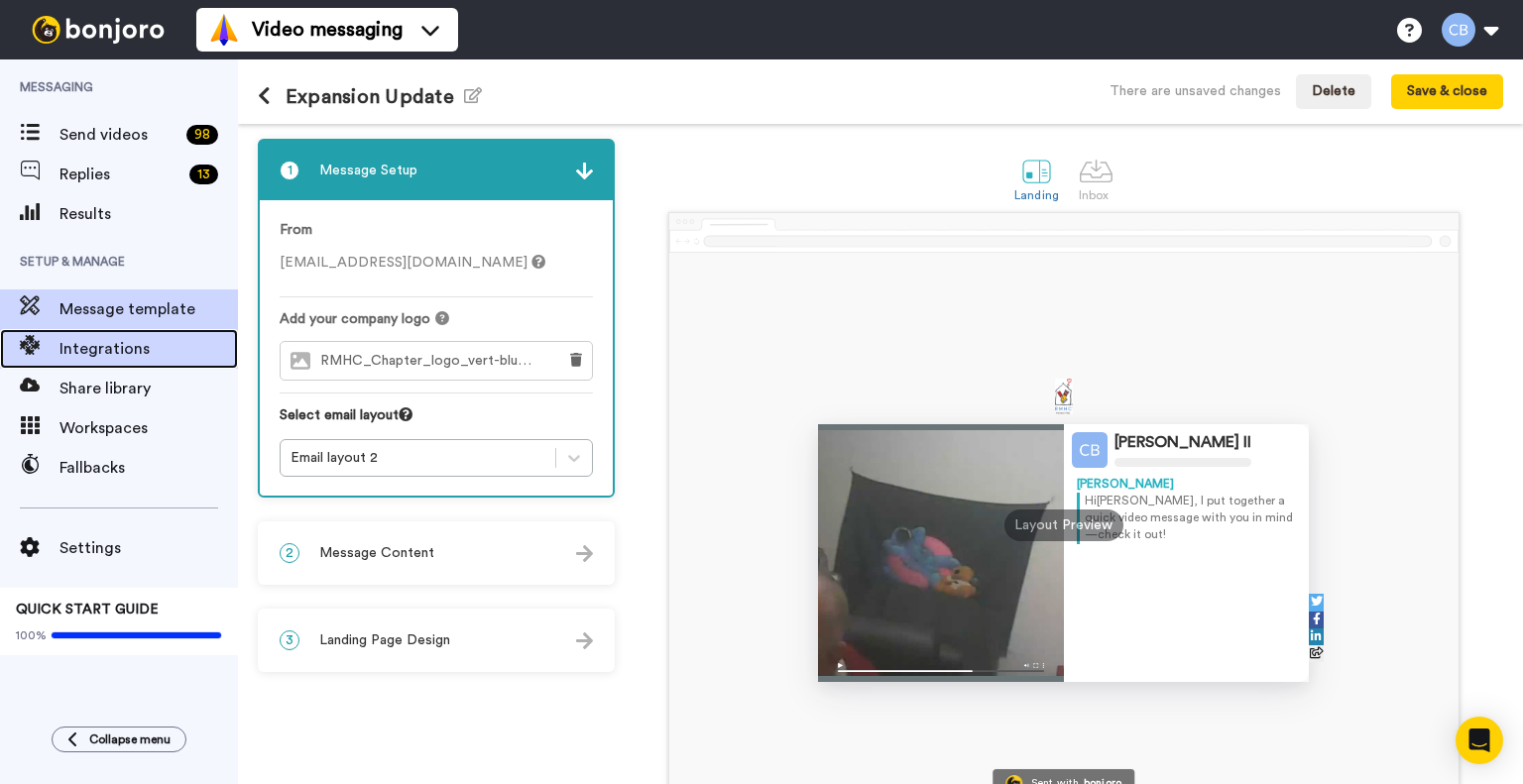 click on "Integrations" at bounding box center (149, 349) 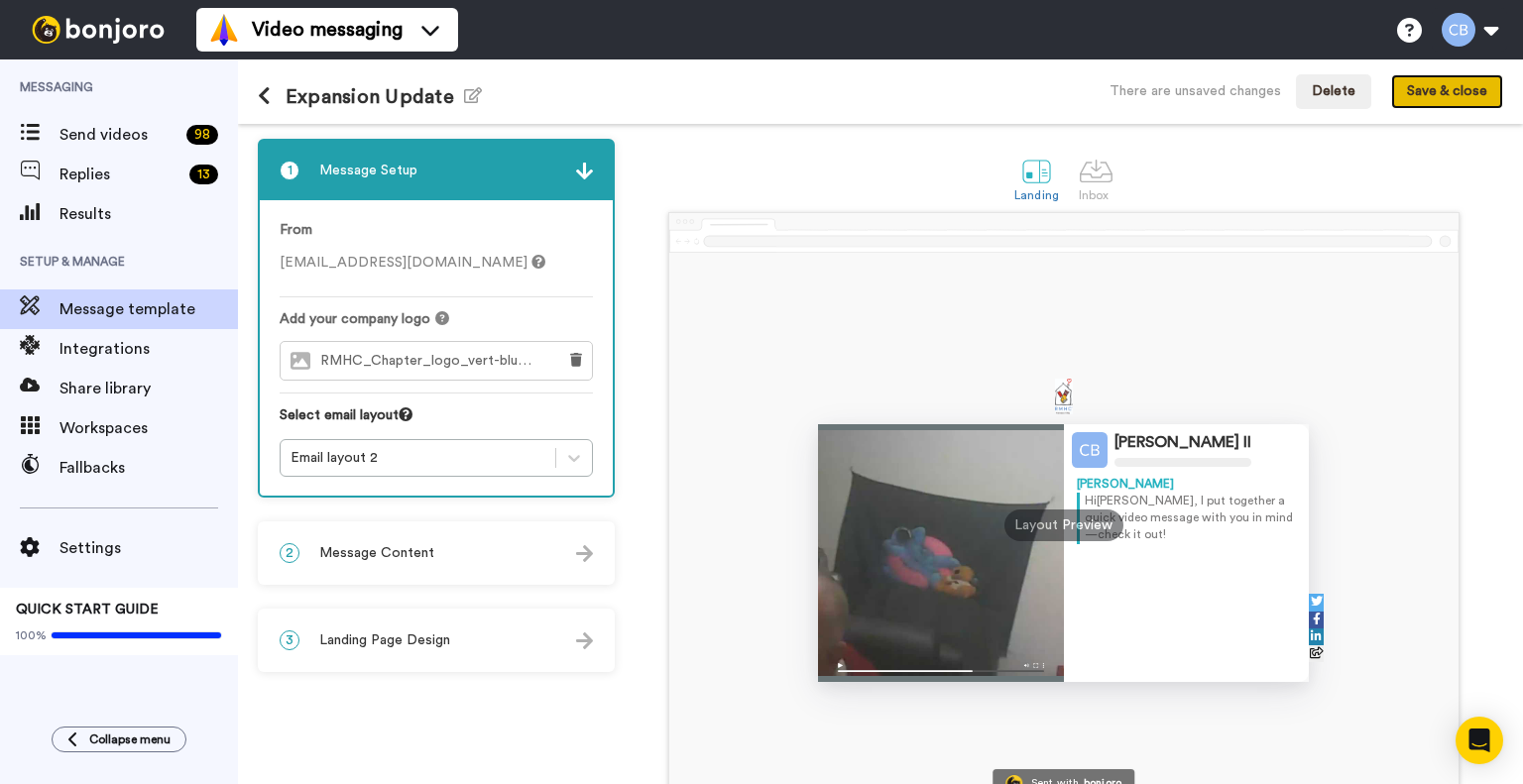 click on "Save & close" at bounding box center [1447, 92] 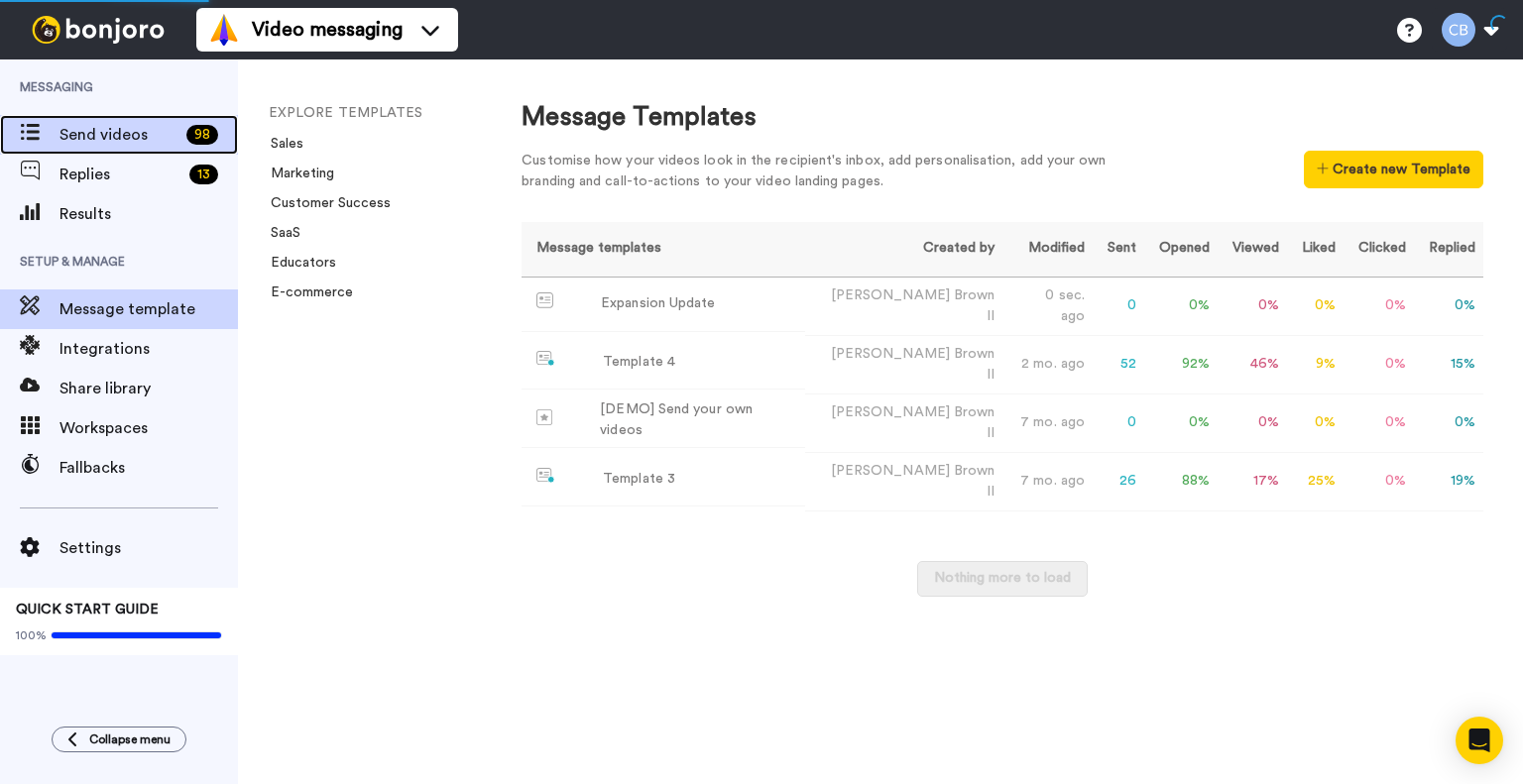click on "Send videos" at bounding box center [119, 135] 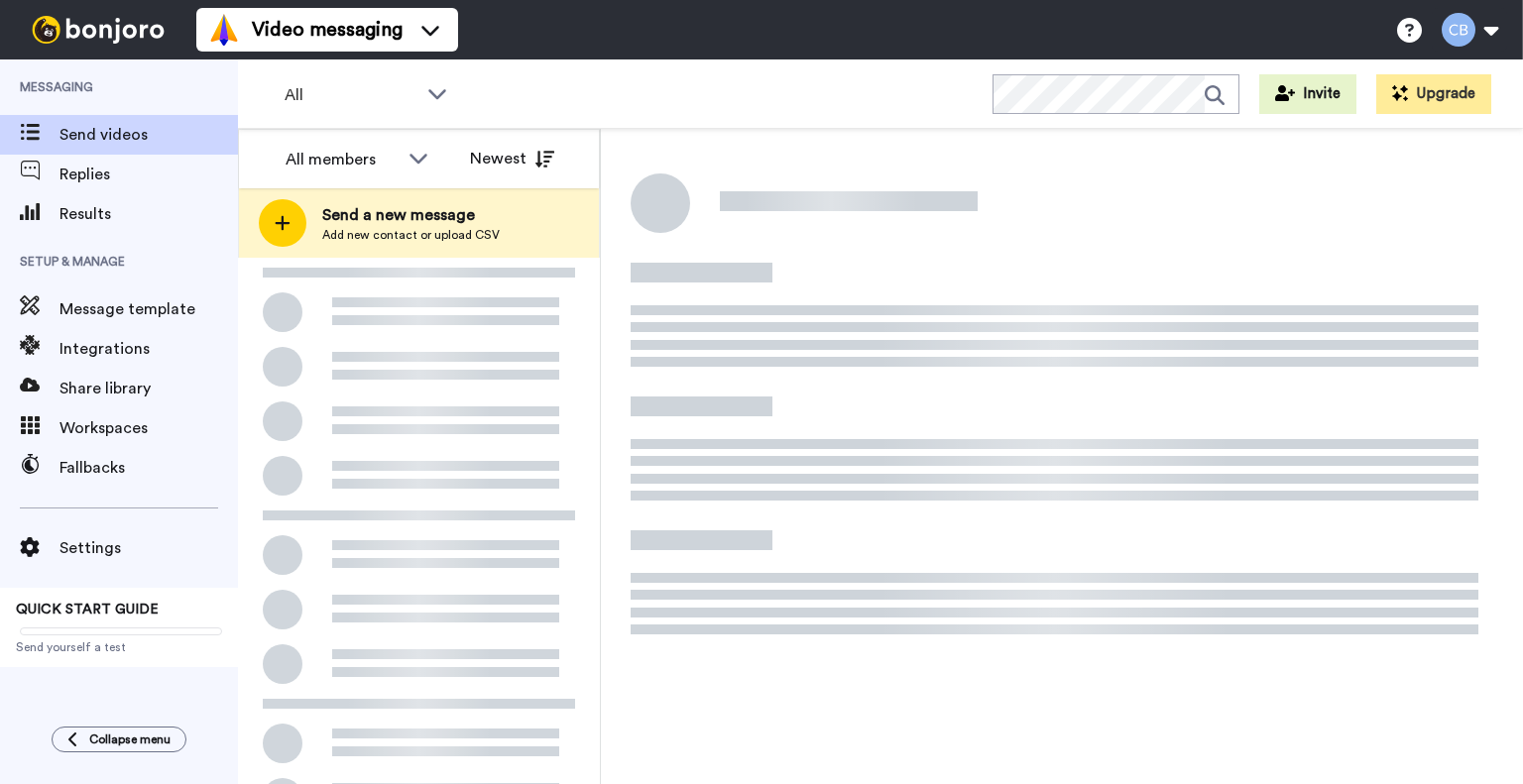 scroll, scrollTop: 0, scrollLeft: 0, axis: both 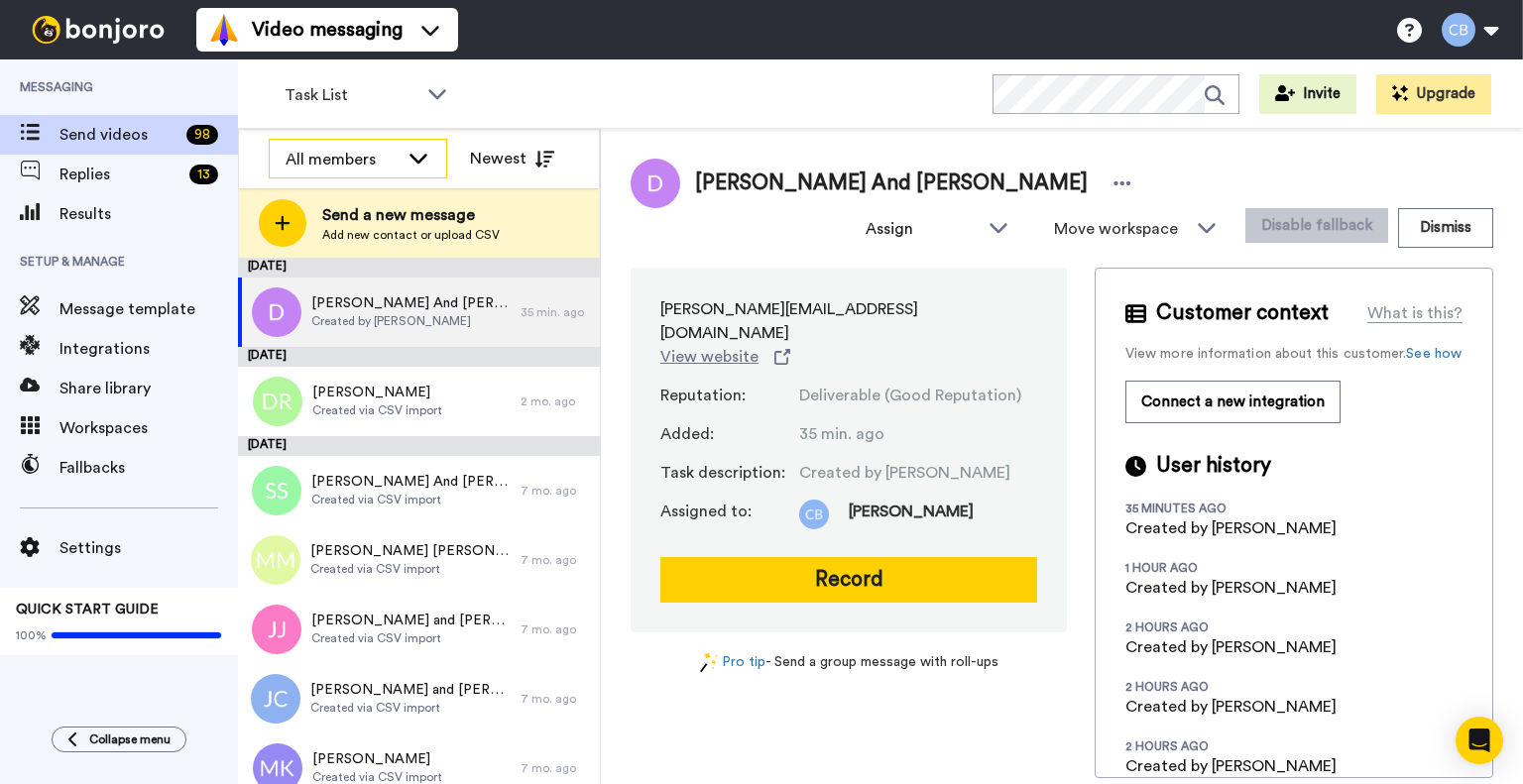 click on "All members" at bounding box center (342, 160) 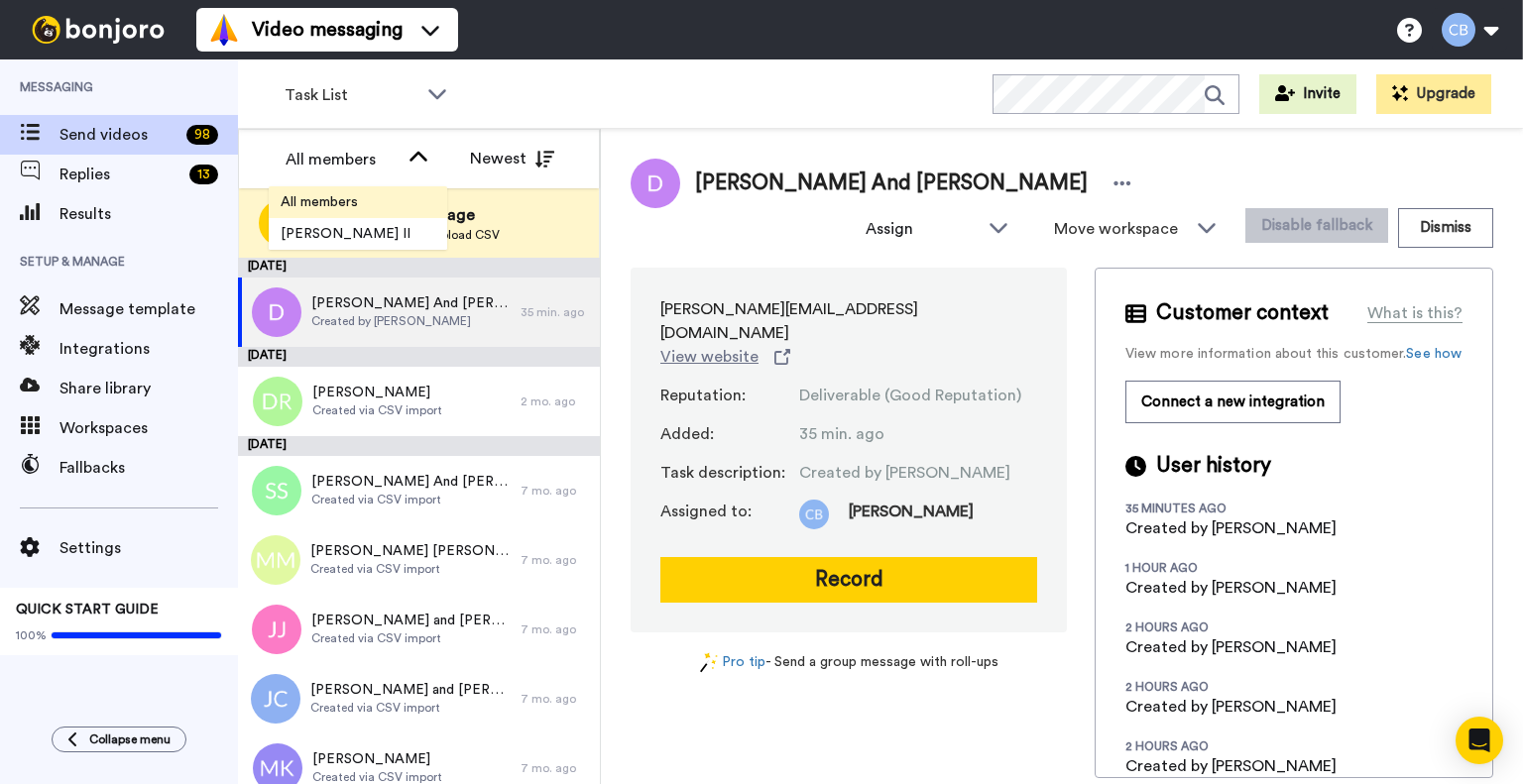 click on "All members" at bounding box center [358, 202] 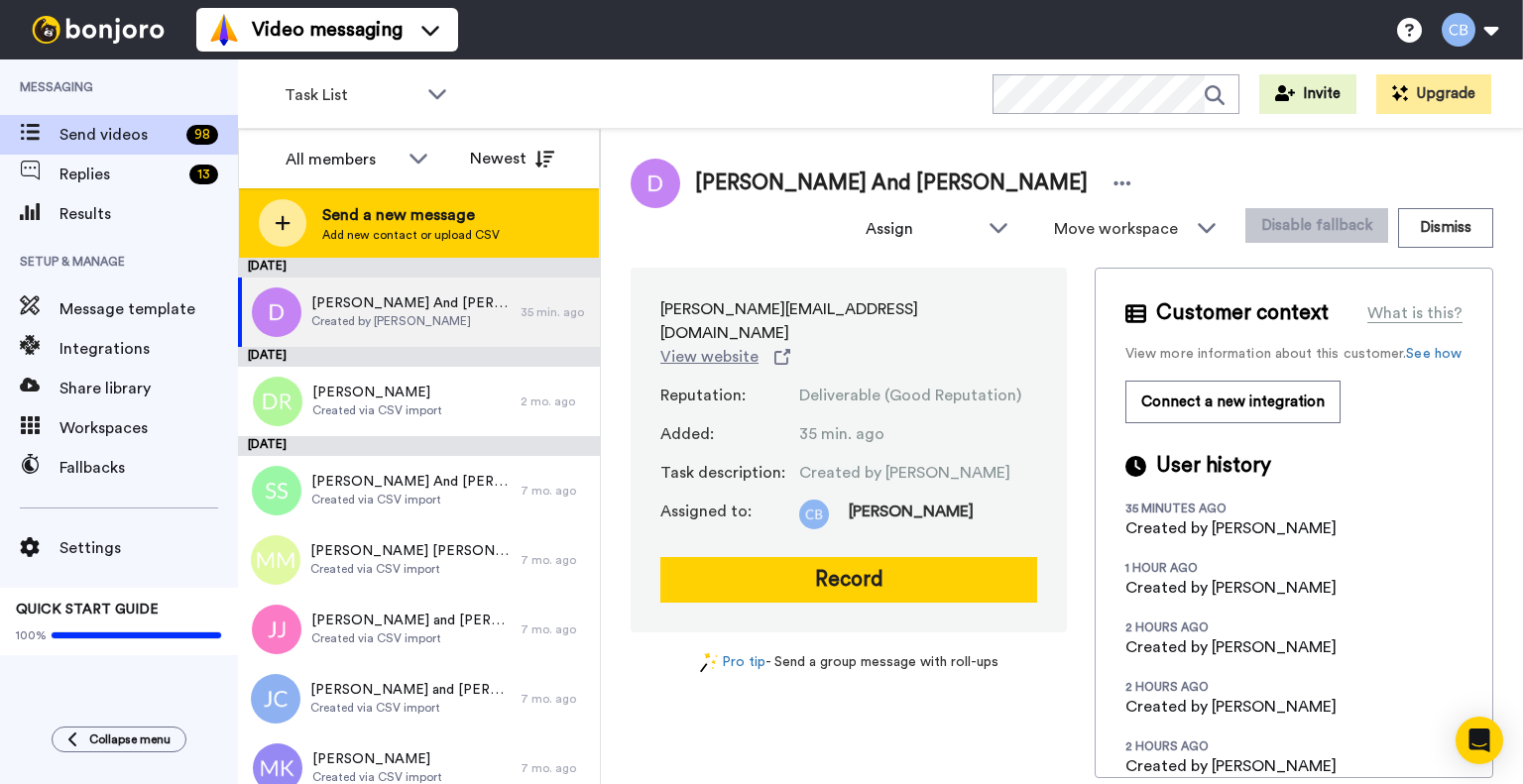 click on "Send a new message" at bounding box center [410, 215] 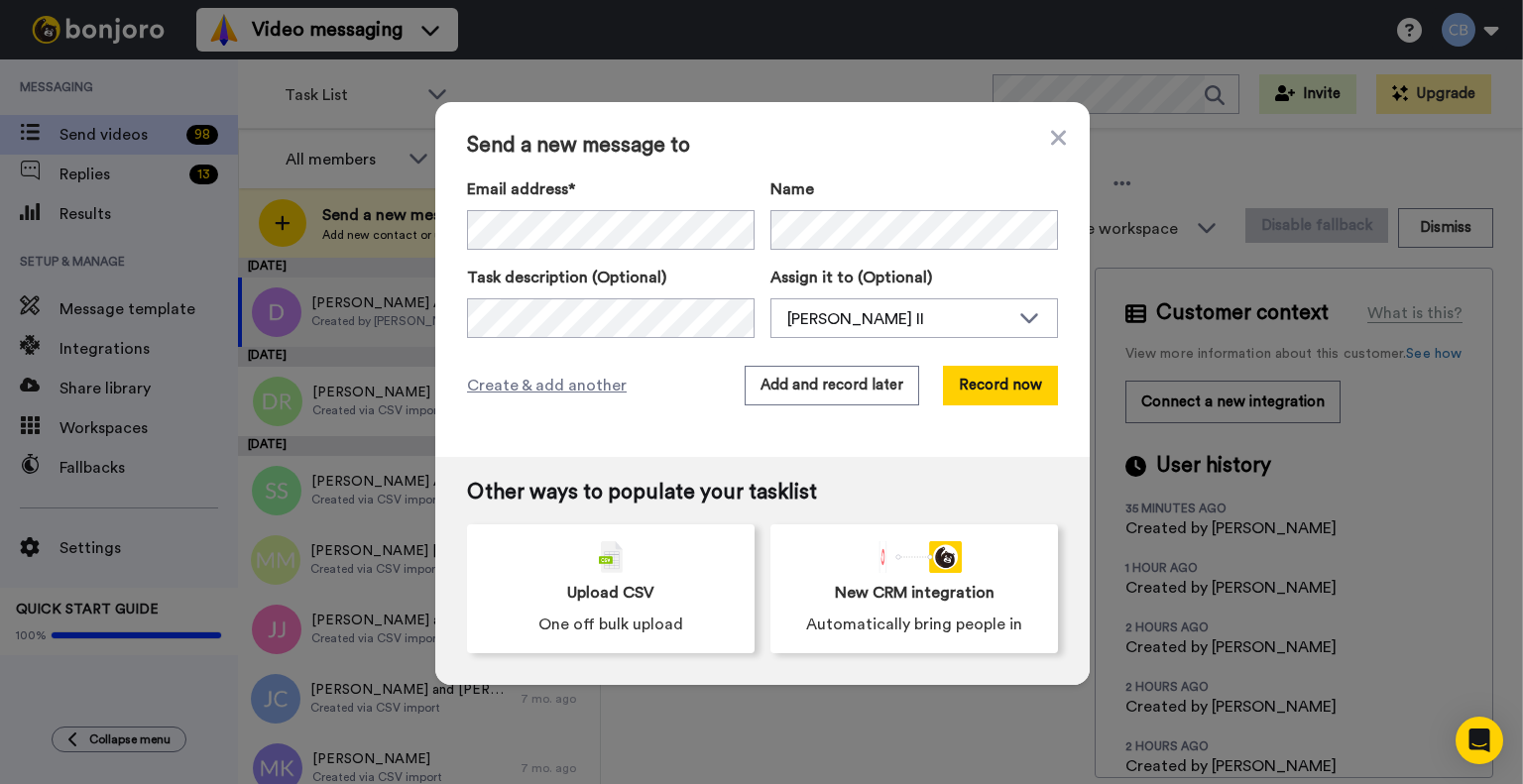 click on "Send a new message to Email address* Johann <johann@bonjoro.com> David And Lynn <lynn@snoopytime.com> Melanie <mwardenburg@pureinsurance.com> CVS Health <ionss@aetna.com> Mary and Thomas <maryklotz@hotmail.com> Dave <dkzzj1@gmail.com> MC Flooring <dvestal@mcflooringkc.com> Stephanie and Jeffrey <jgkupper@yahoo.com> Dave <spublishingco@msn.com> Worcester Investments <sbarrett@wc-kc.com> Kelsey <mary.kelsey.ripley@gmail.com> Reed <reedripley@gmail.com> Megan <mdlady13@aol.com> Rob and Laura <rwstan88@yahoo.com> Erin and Tom <tommstrathman@gmail.com> Name Task description (Optional) Assign it to (Optional) Charles Brown II Create & add another Add and record later Record now Other ways to populate your tasklist Upload CSV One off bulk upload New CRM integration Automatically bring people in" at bounding box center (762, 392) 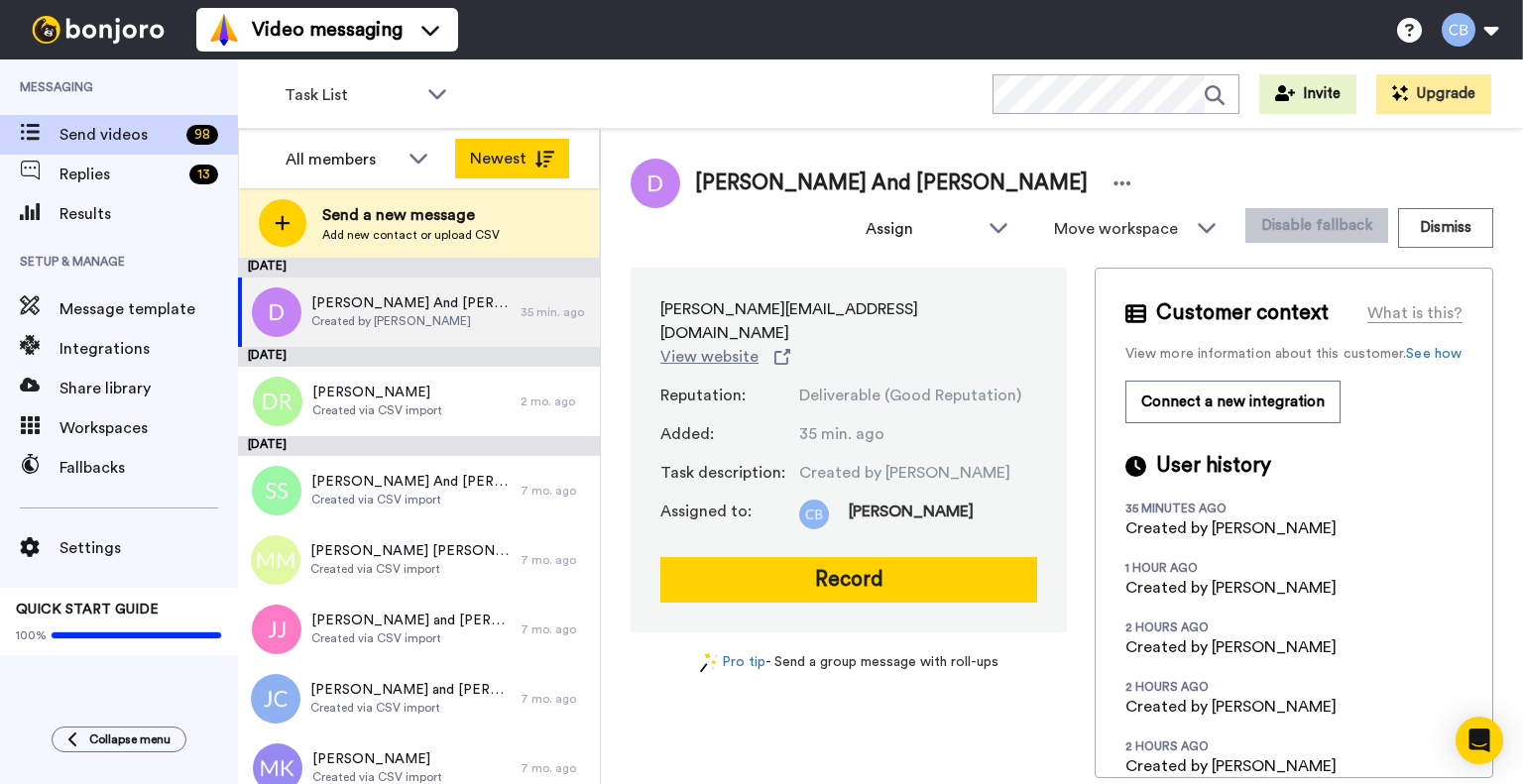 click at bounding box center [544, 159] 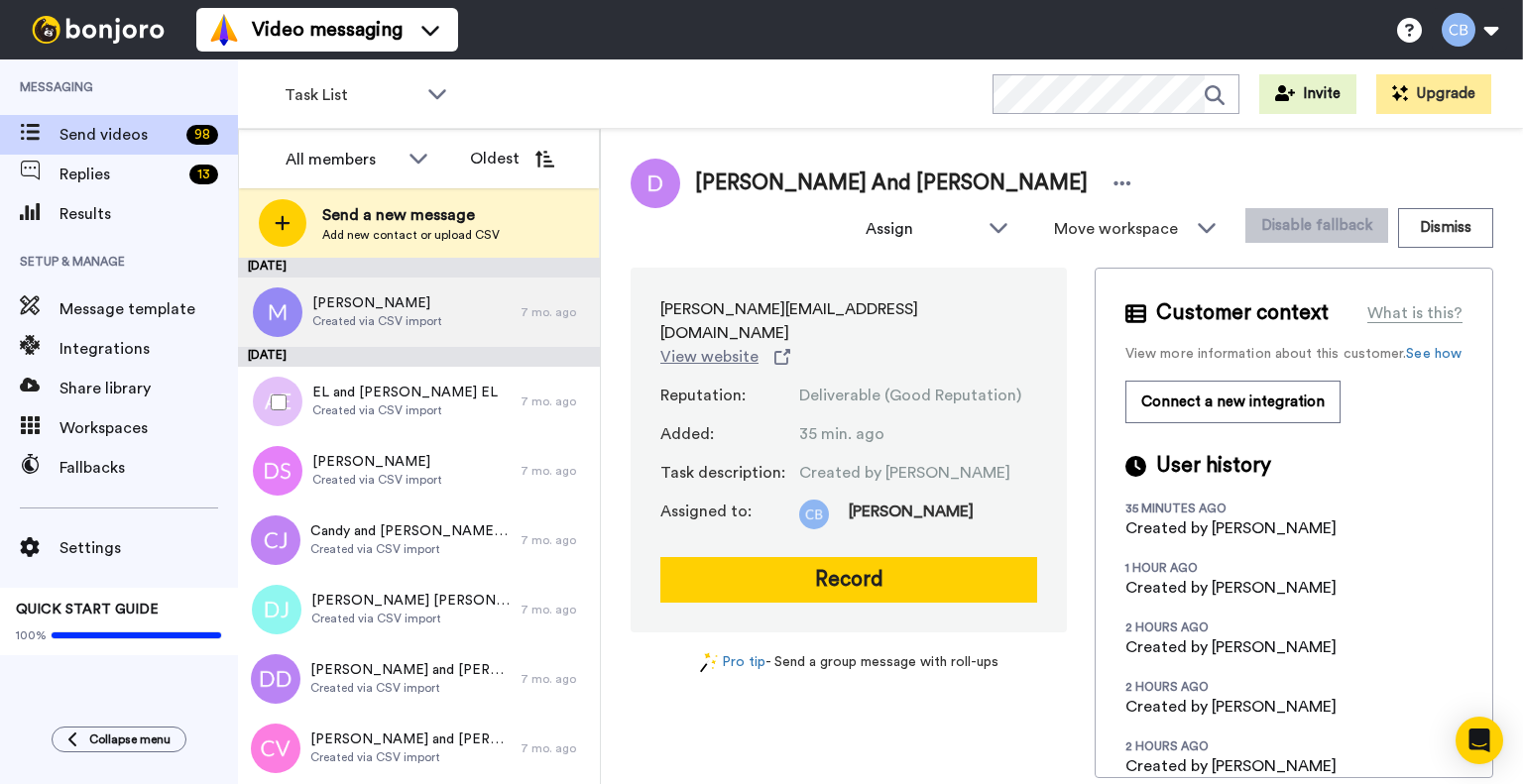 scroll, scrollTop: 0, scrollLeft: 0, axis: both 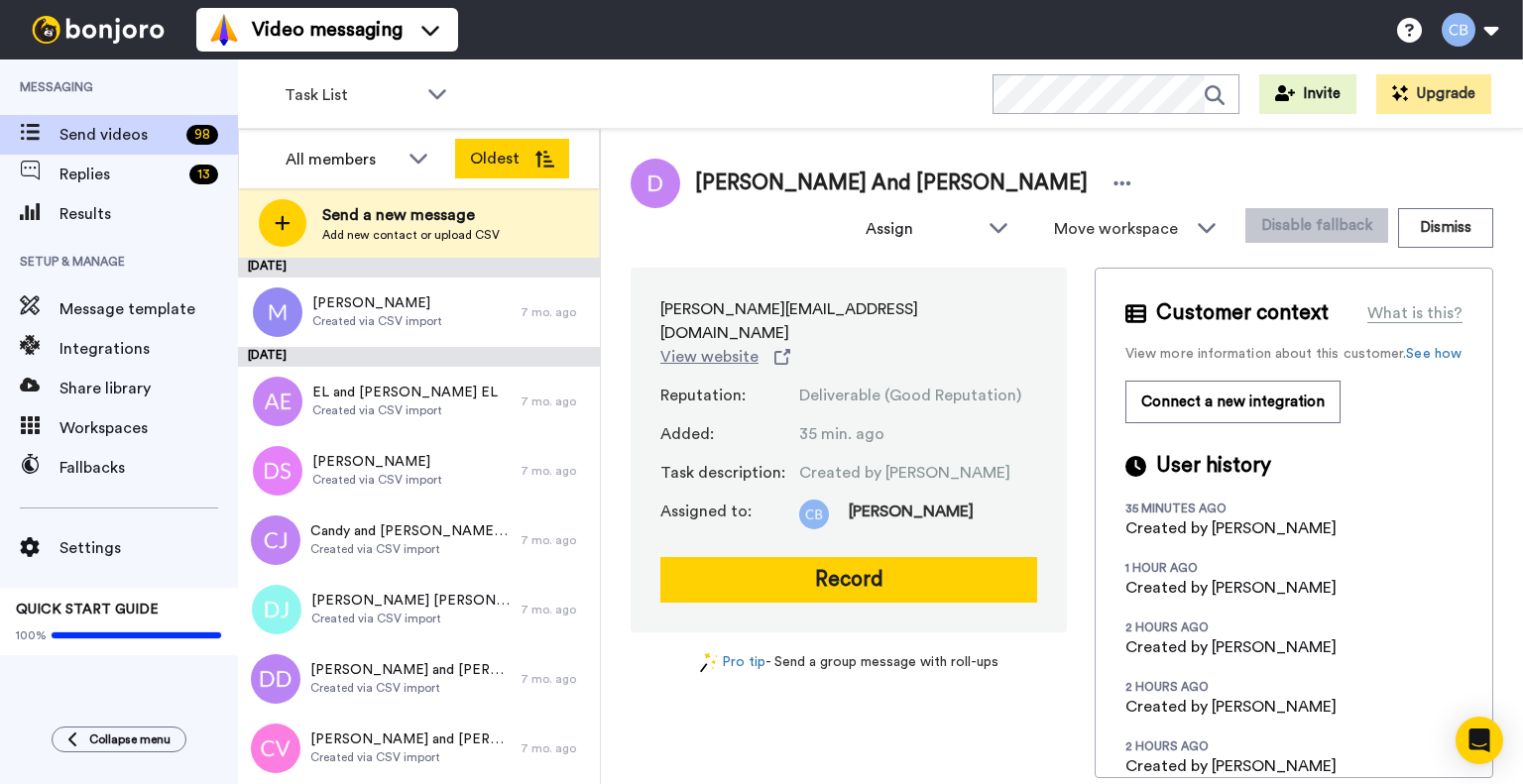 click on "Oldest" at bounding box center (512, 159) 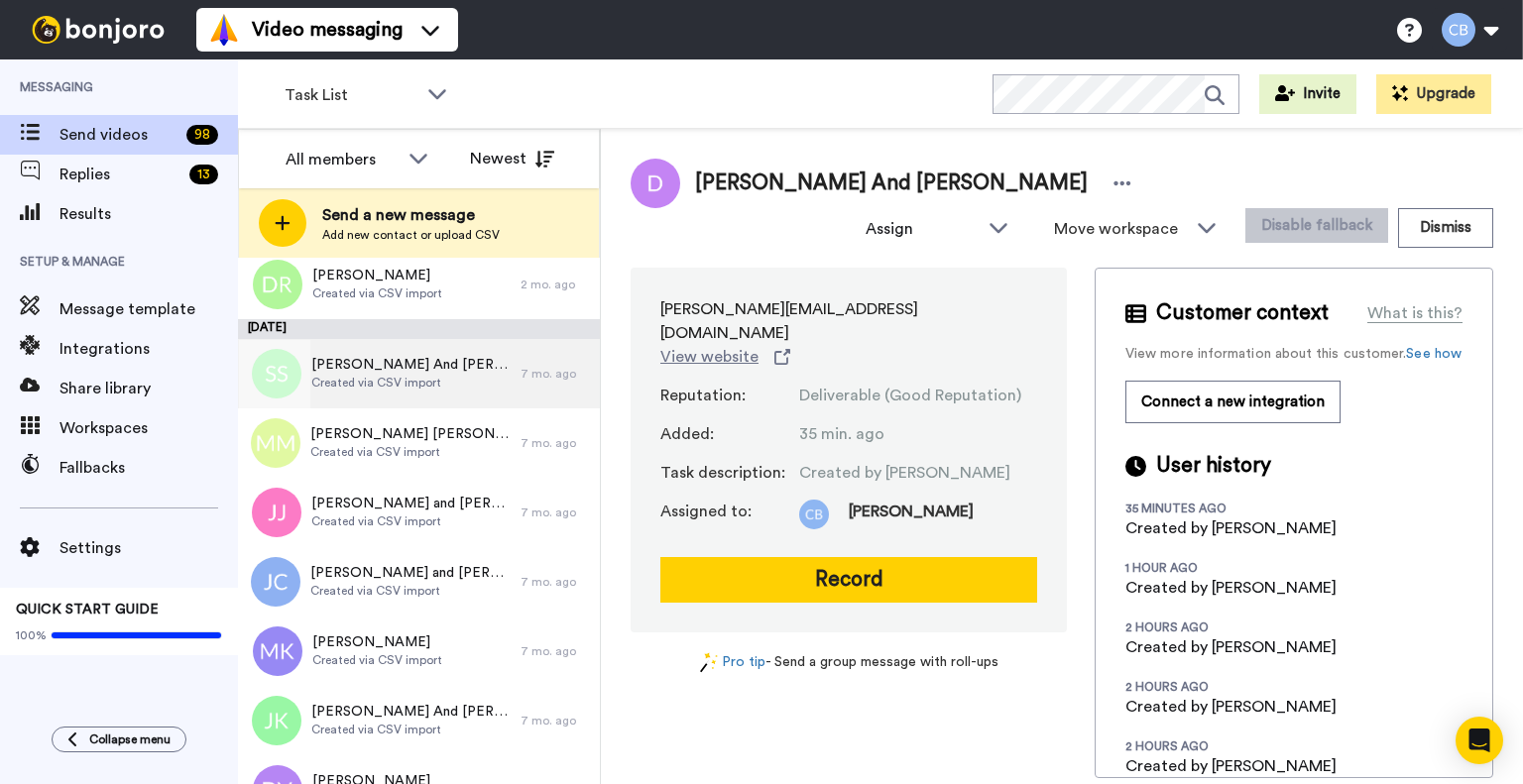 scroll, scrollTop: 0, scrollLeft: 0, axis: both 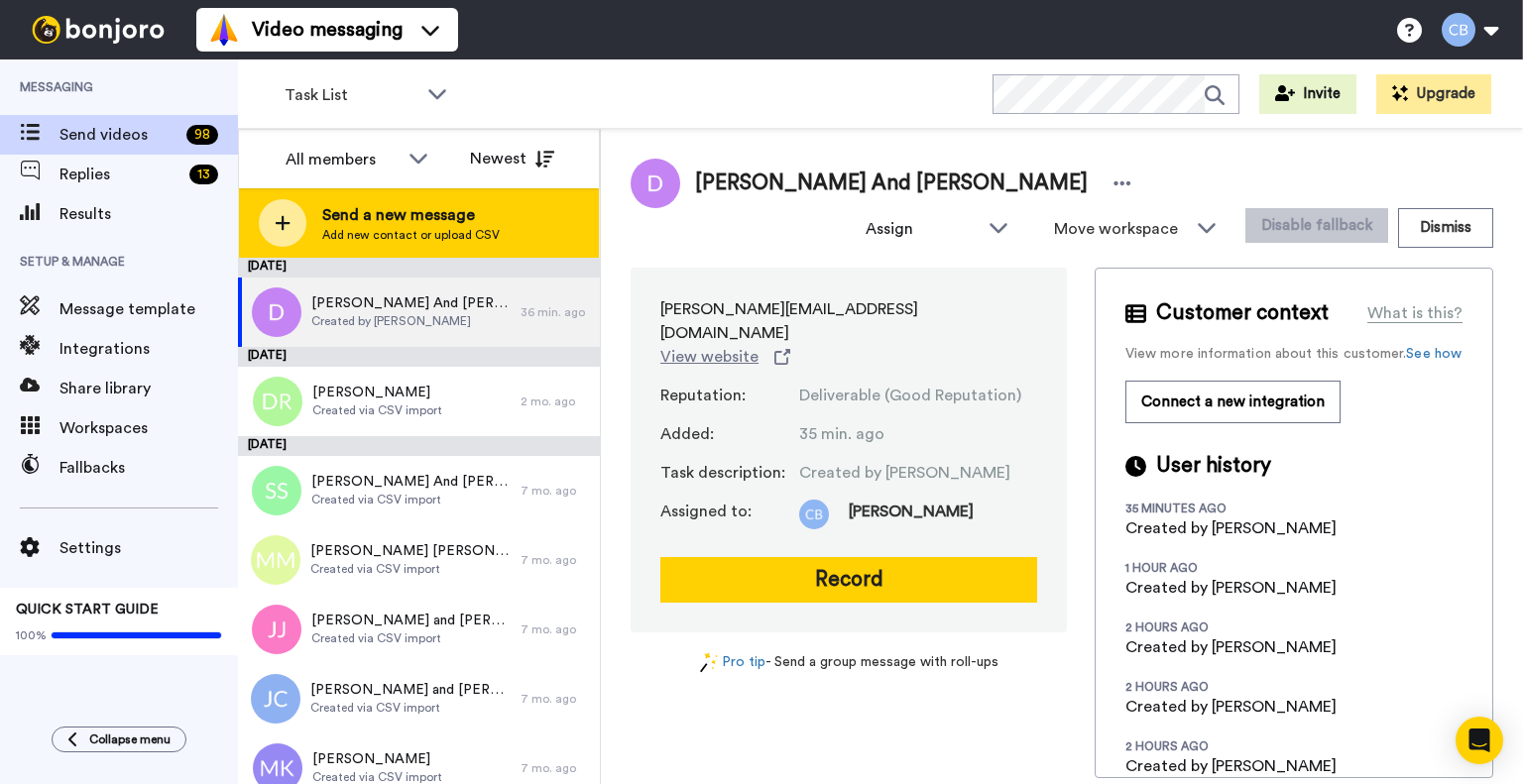 click at bounding box center [283, 223] 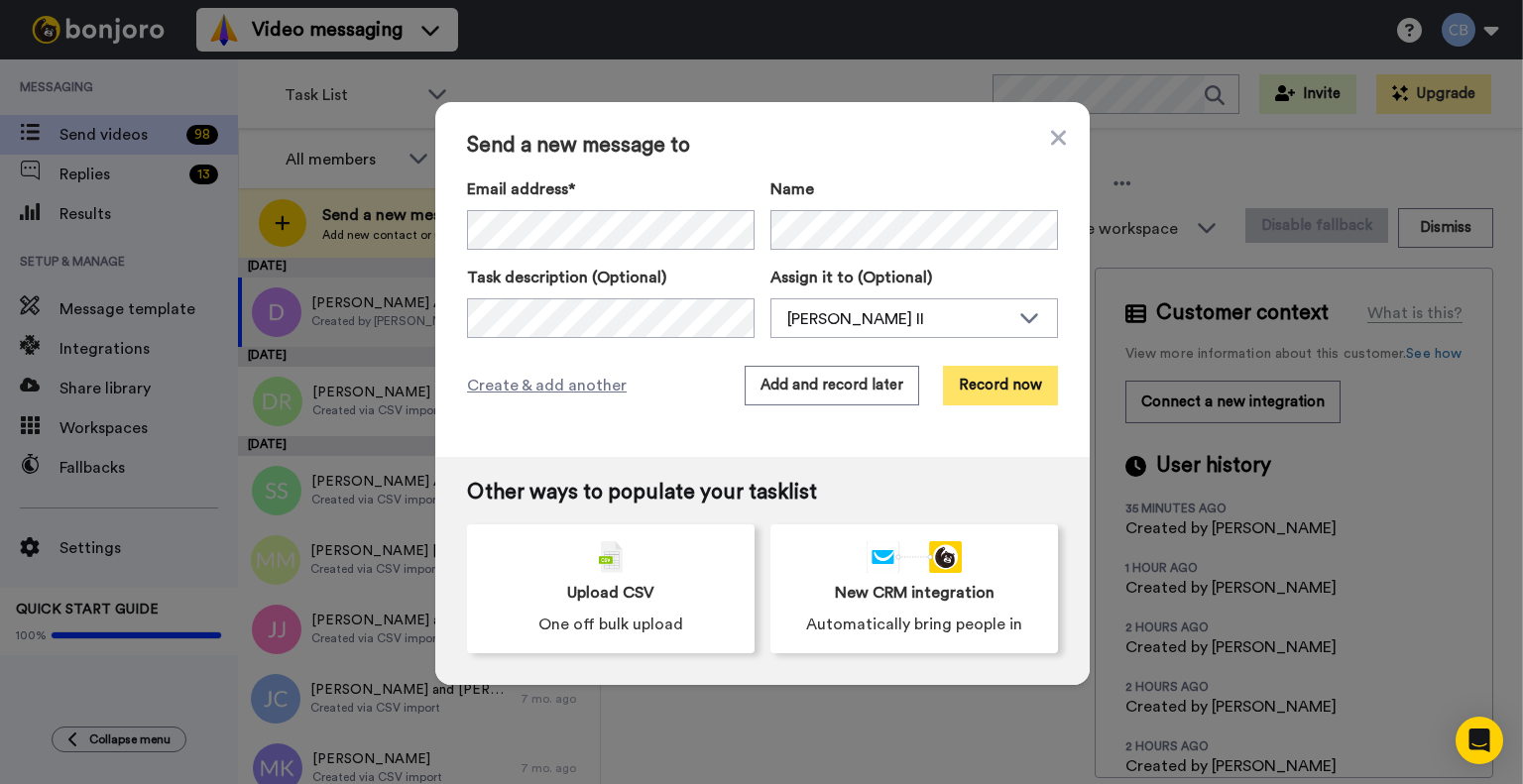 click on "Record now" at bounding box center [1000, 386] 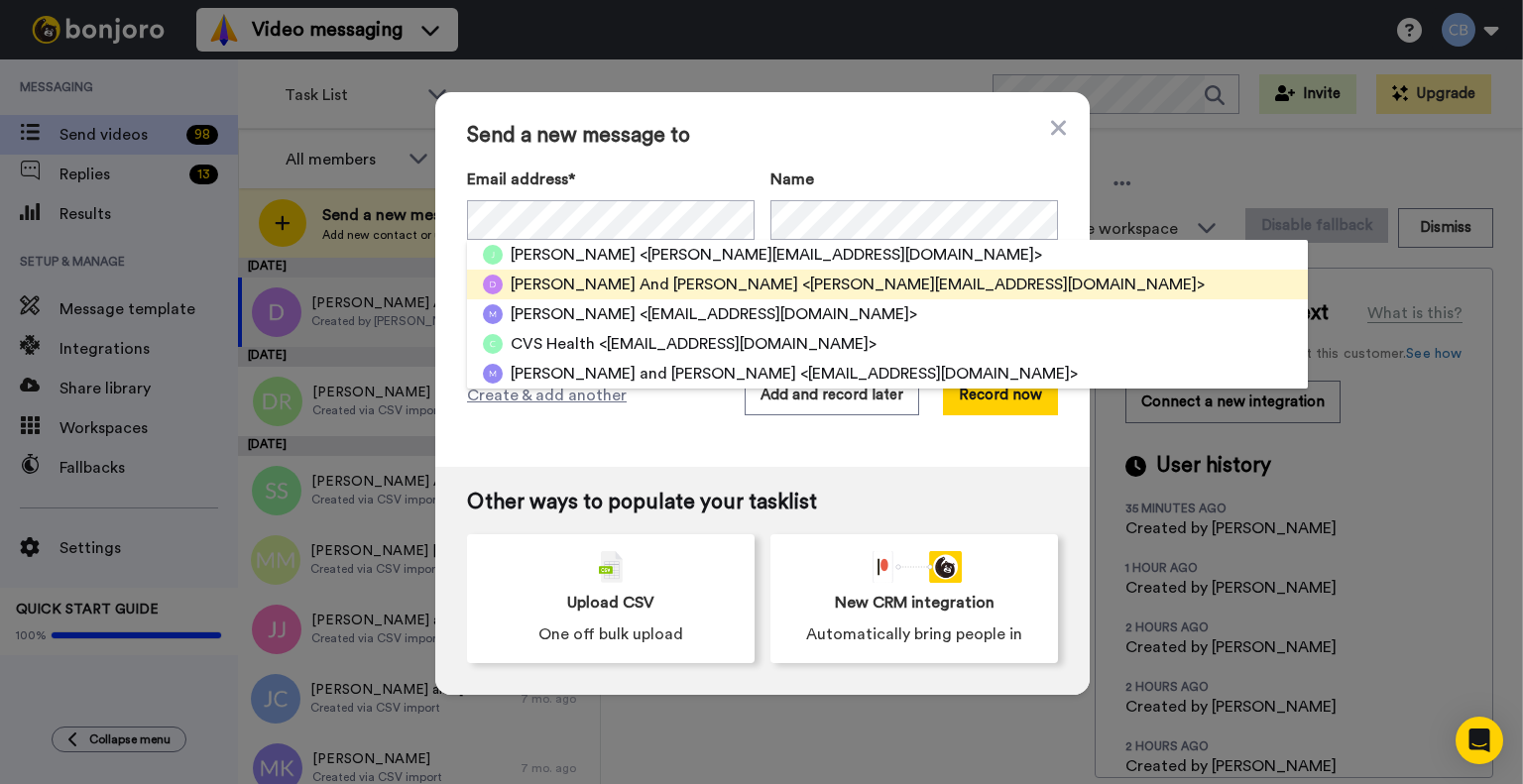 click on "<lynn@snoopytime.com>" at bounding box center [1003, 284] 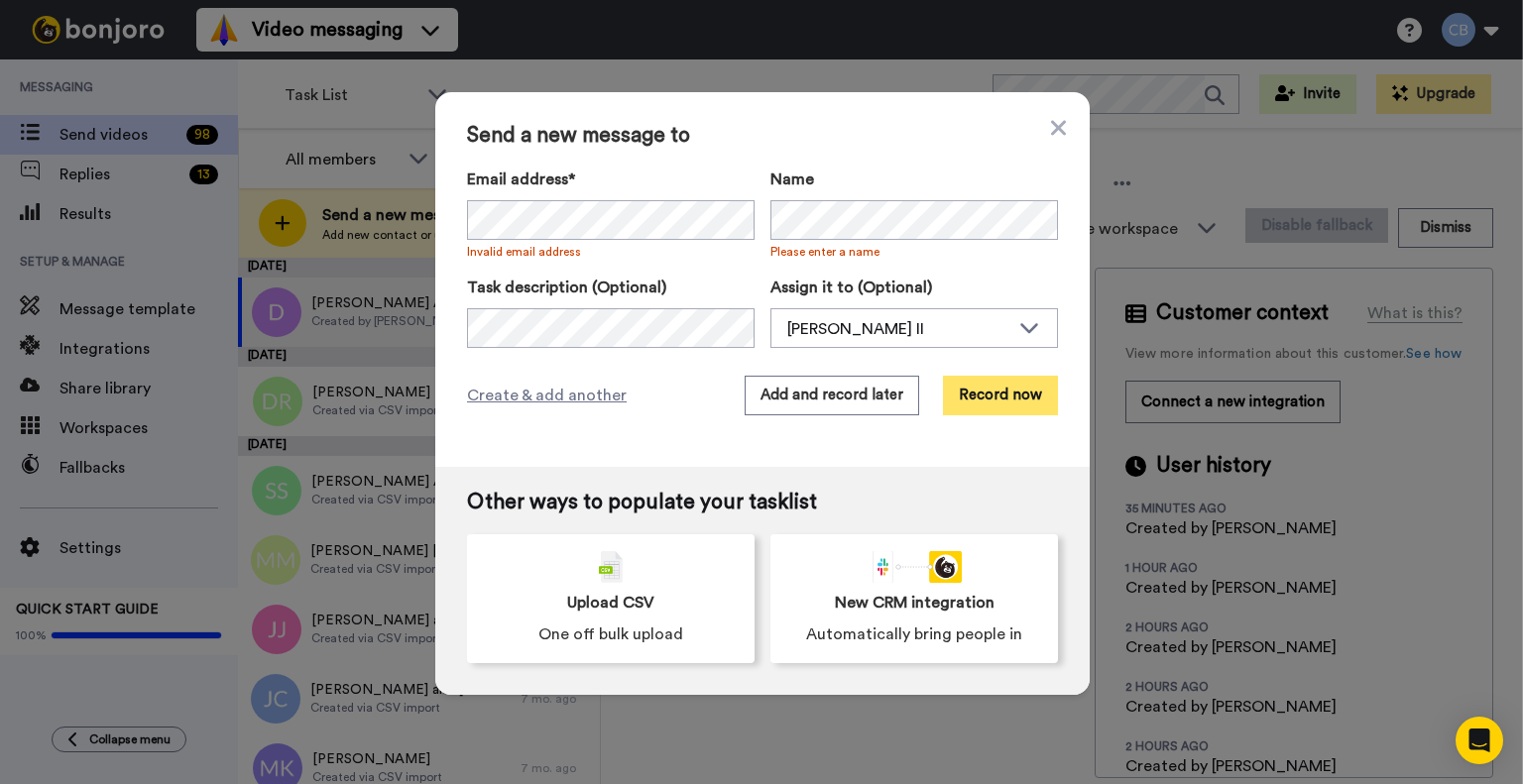 click on "Record now" at bounding box center (1000, 395) 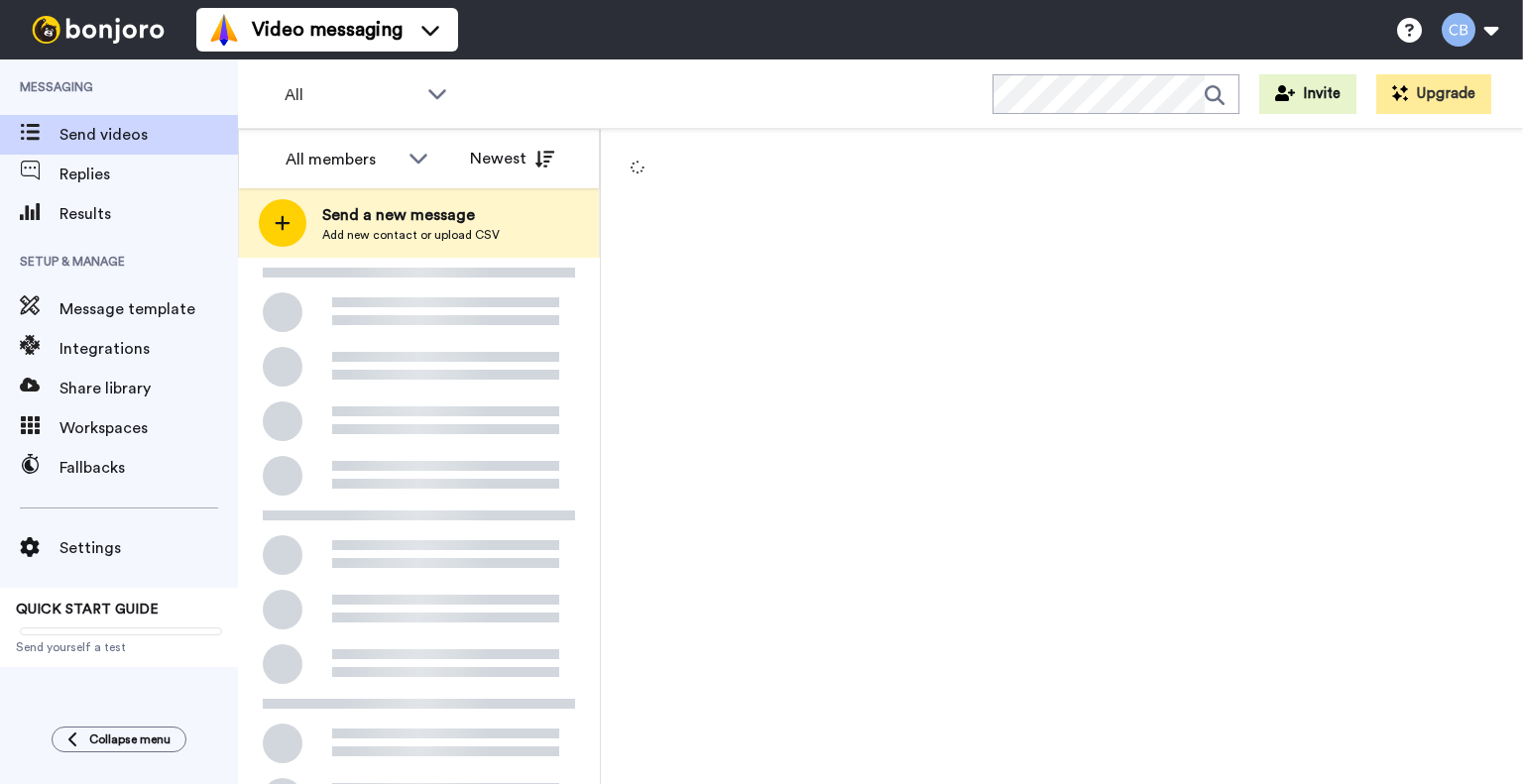 scroll, scrollTop: 0, scrollLeft: 0, axis: both 